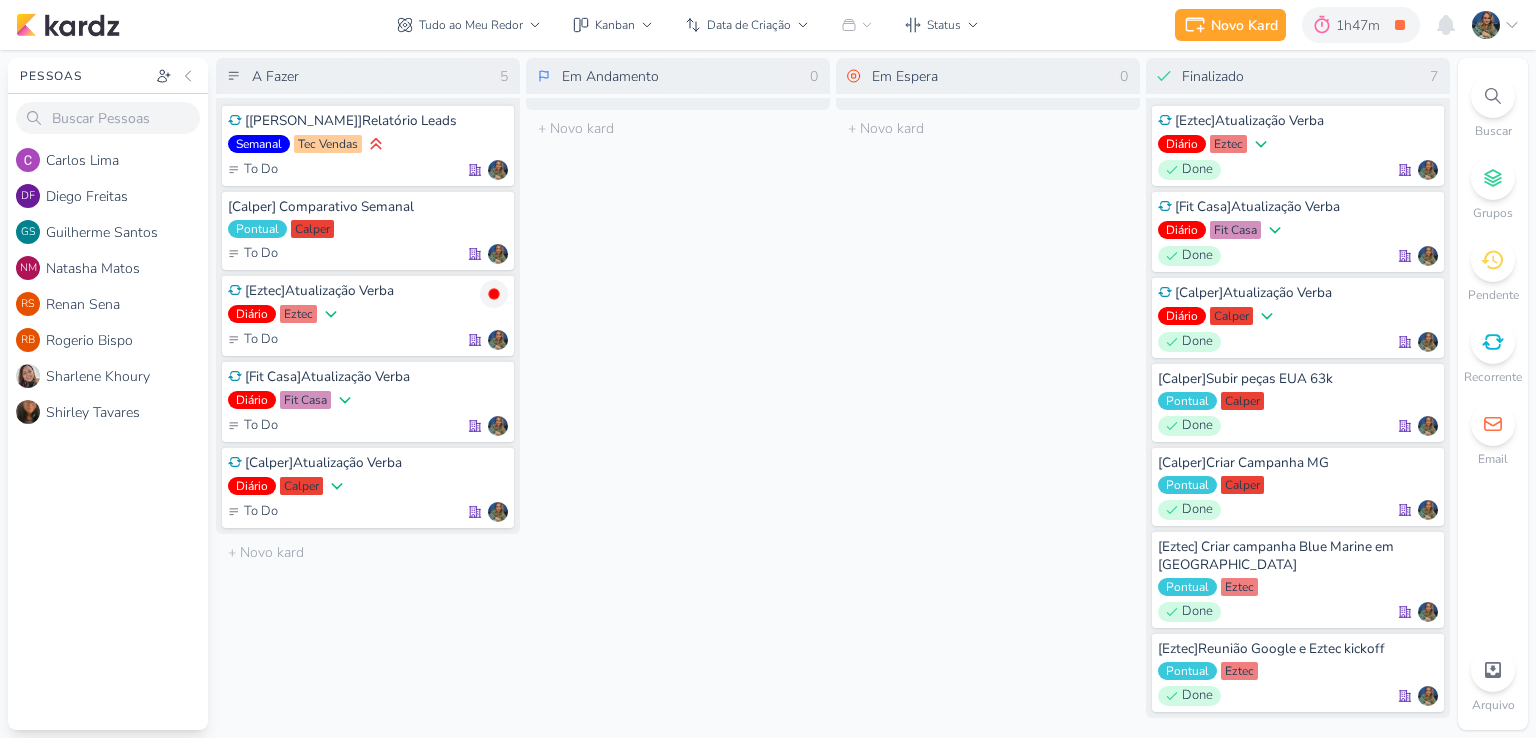 scroll, scrollTop: 0, scrollLeft: 0, axis: both 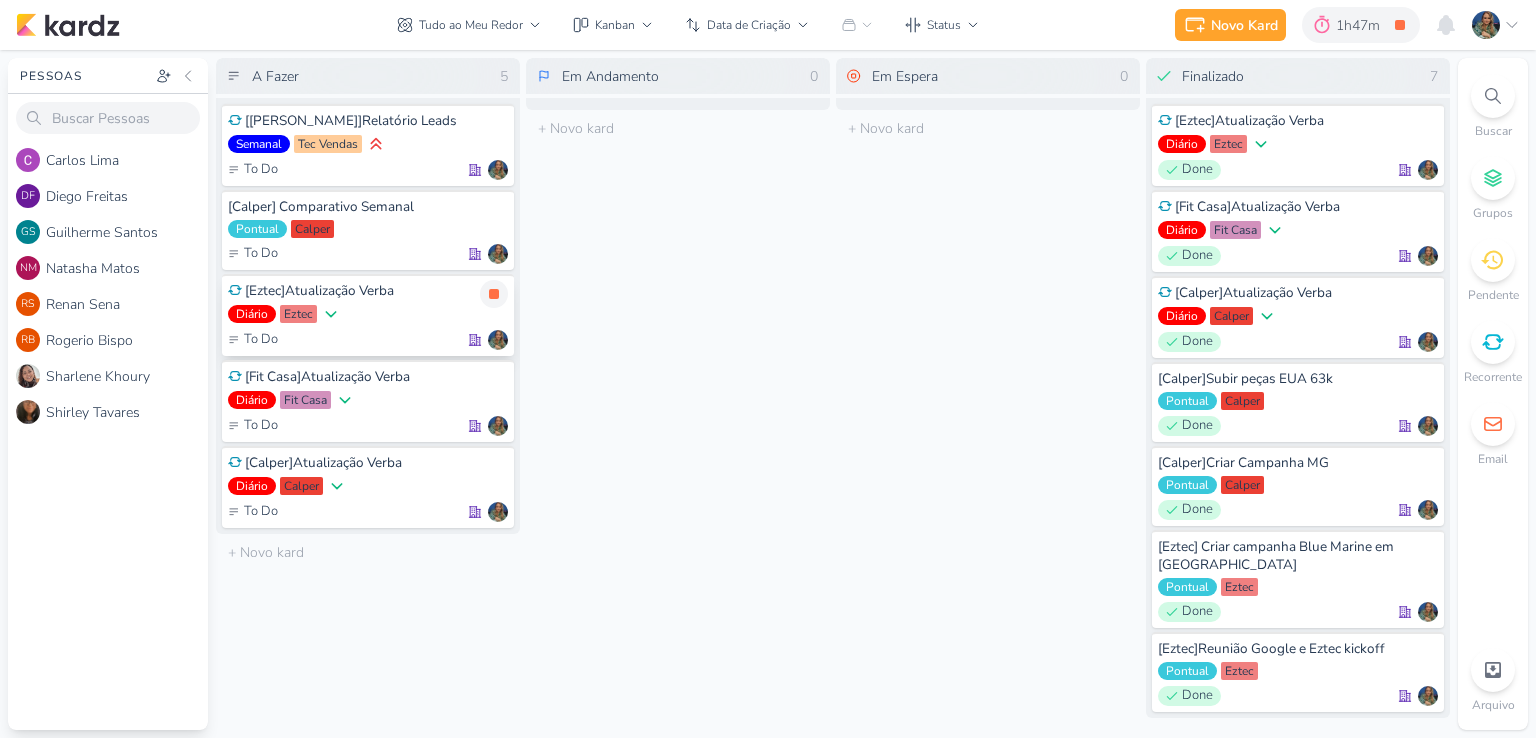 drag, startPoint x: 500, startPoint y: 293, endPoint x: 482, endPoint y: 297, distance: 18.439089 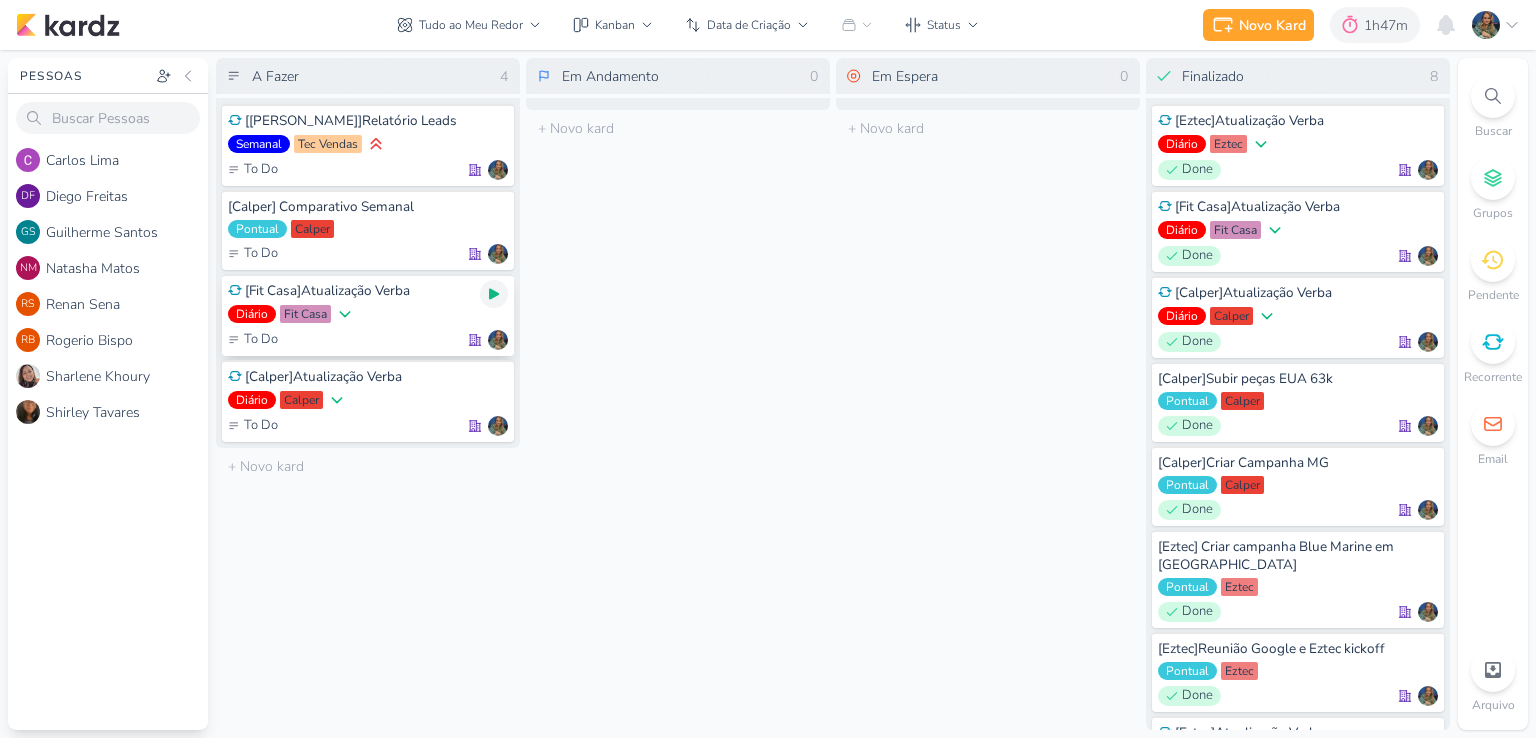 click 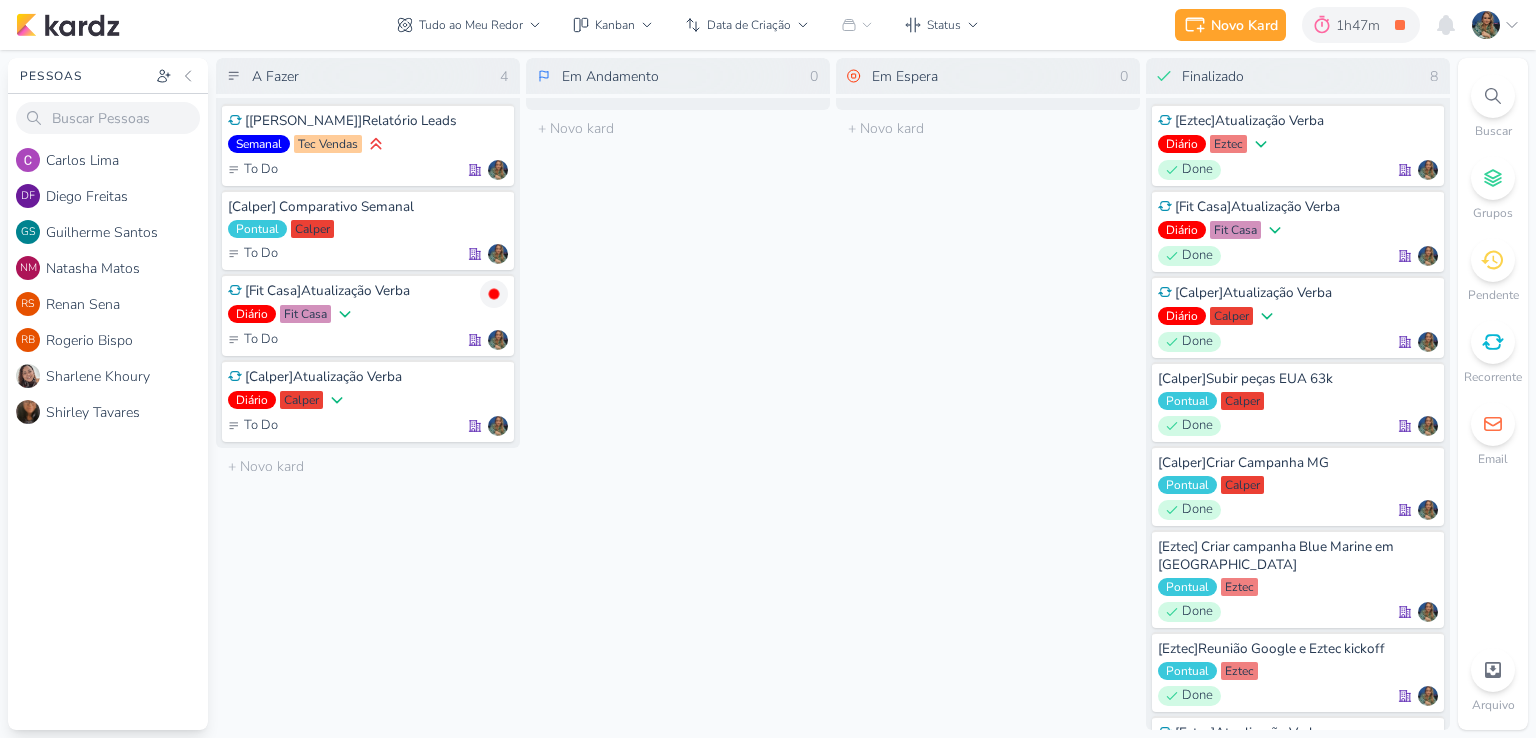 click on "Tudo ao Meu Redor
visão
Caixa de Entrada
A caixa de entrada mostra todos os kardz que você é o responsável
Enviados
A visão de enviados contém os kardz que você criou e designou à outra pessoa
Colaboração" at bounding box center [688, 25] 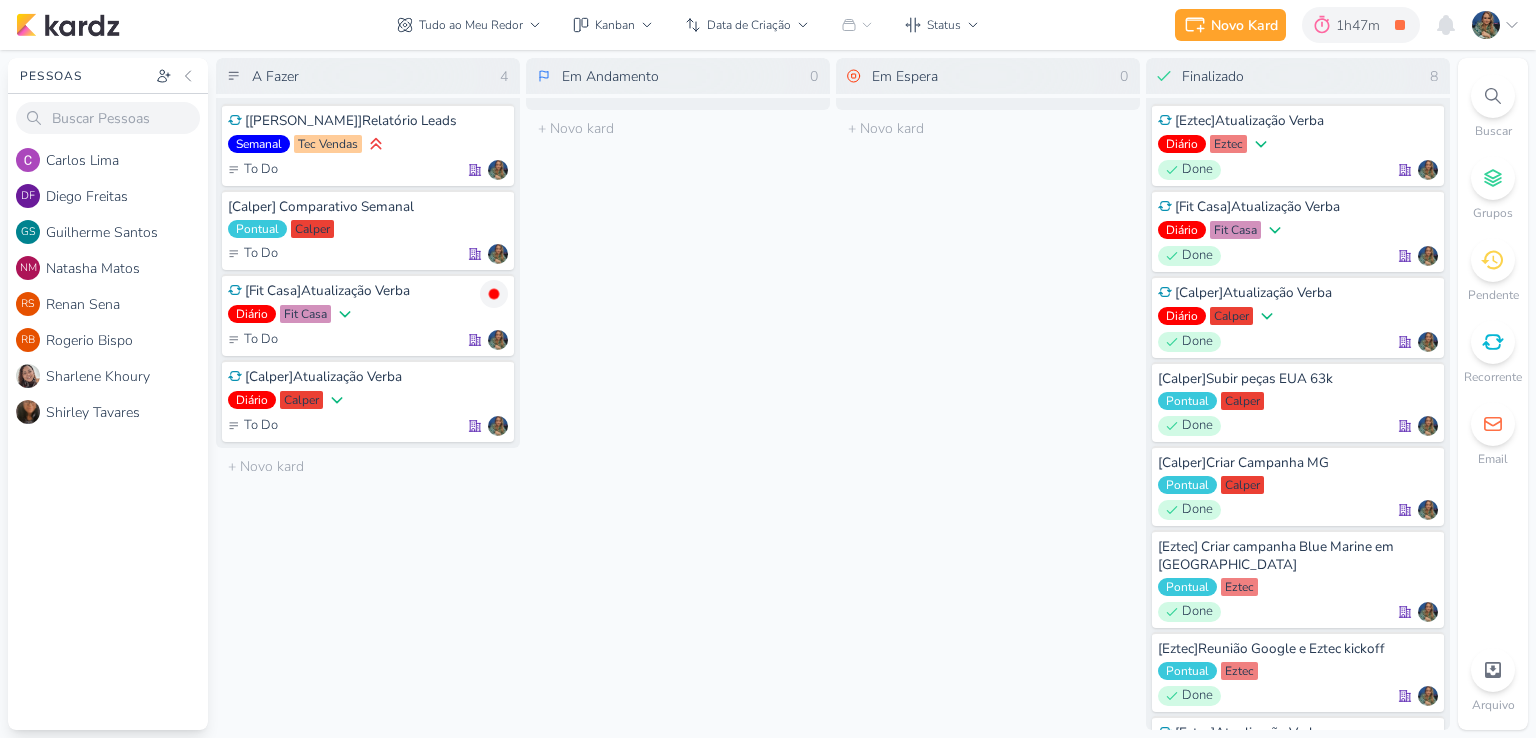 click on "Tudo ao Meu Redor
visão
Caixa de Entrada
A caixa de entrada mostra todos os kardz que você é o responsável
Enviados
A visão de enviados contém os kardz que você criou e designou à outra pessoa
Colaboração" at bounding box center (688, 25) 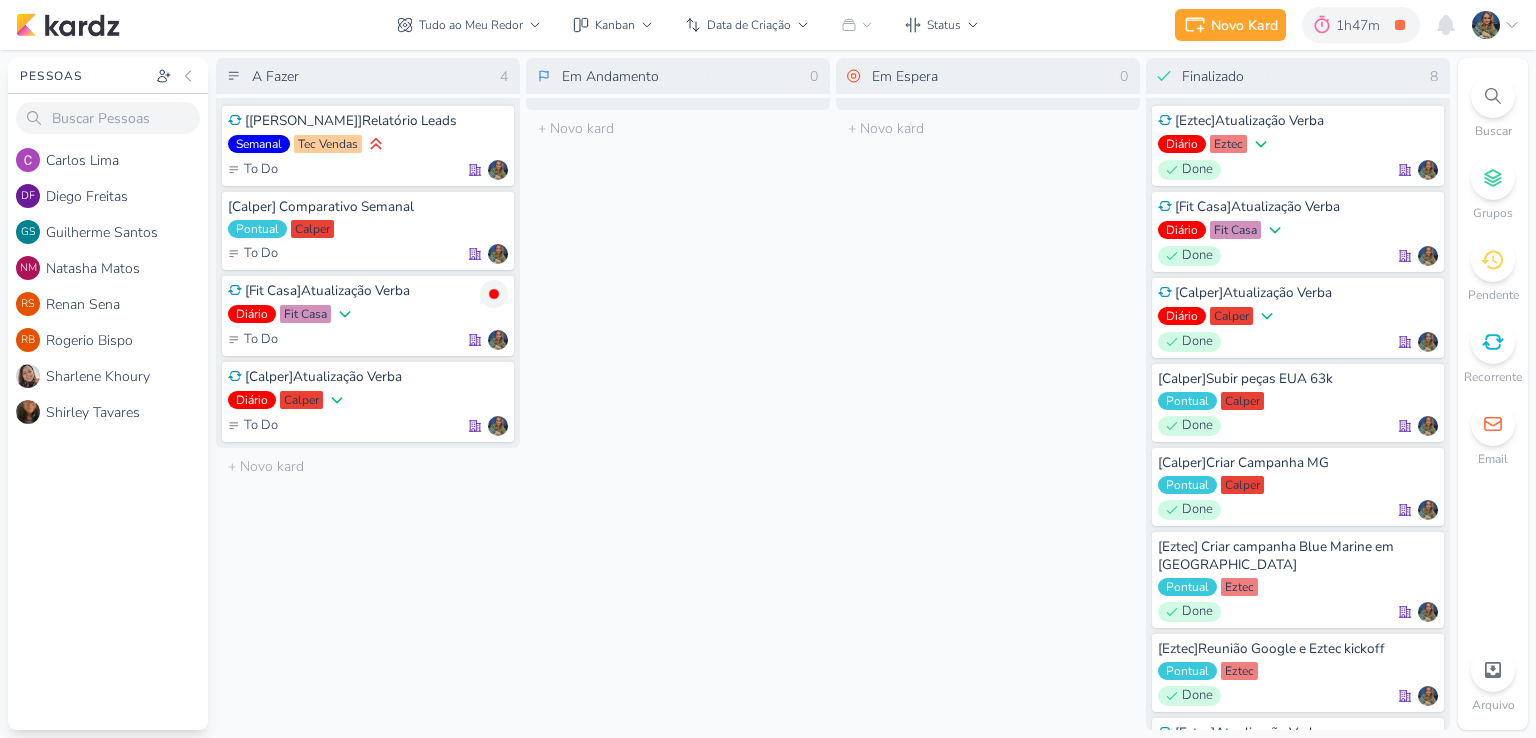 click on "Tudo ao Meu Redor
visão
Caixa de Entrada
A caixa de entrada mostra todos os kardz que você é o responsável
Enviados
A visão de enviados contém os kardz que você criou e designou à outra pessoa
Colaboração" at bounding box center [688, 25] 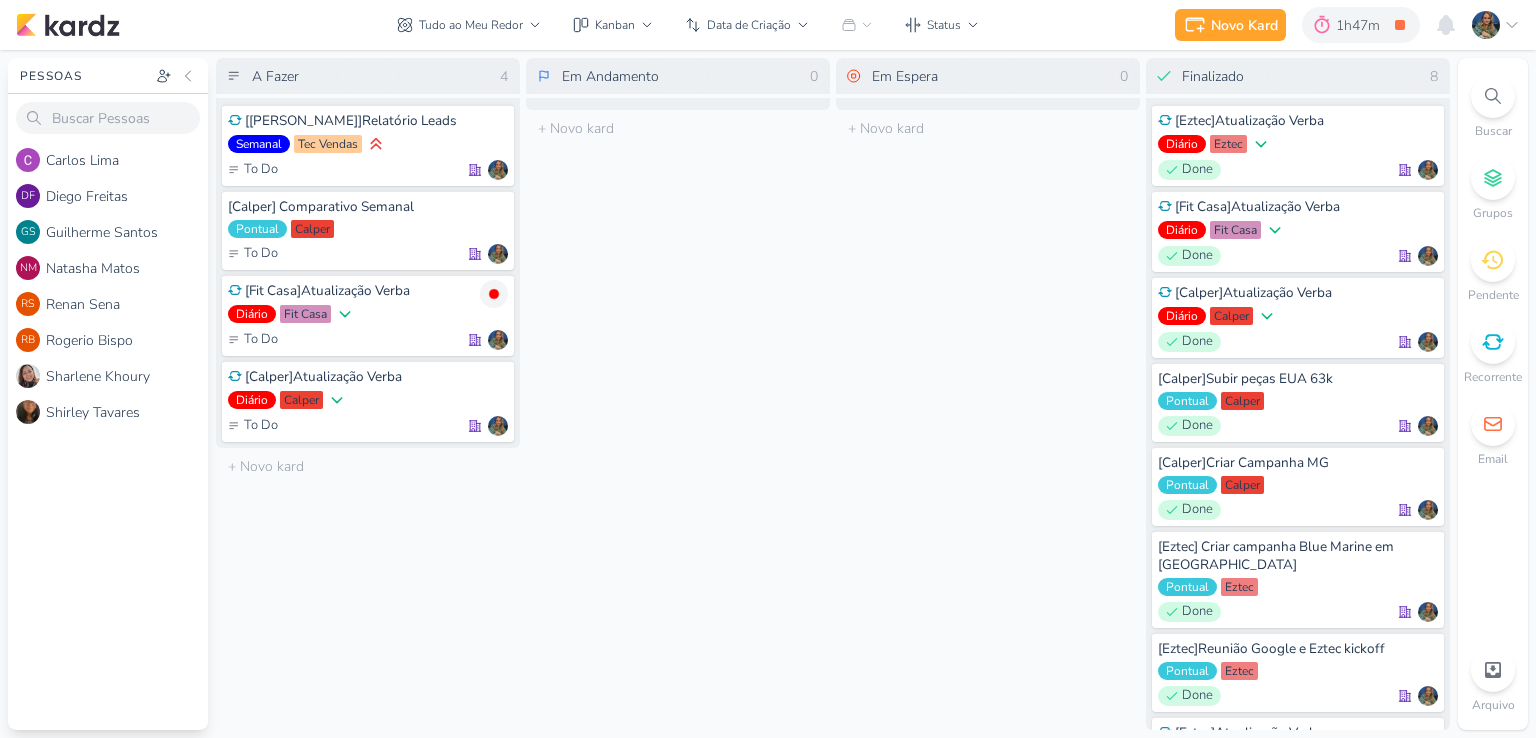 click on "Tudo ao Meu Redor
visão
Caixa de Entrada
A caixa de entrada mostra todos os kardz que você é o responsável
Enviados
A visão de enviados contém os kardz que você criou e designou à outra pessoa
Colaboração" at bounding box center (688, 25) 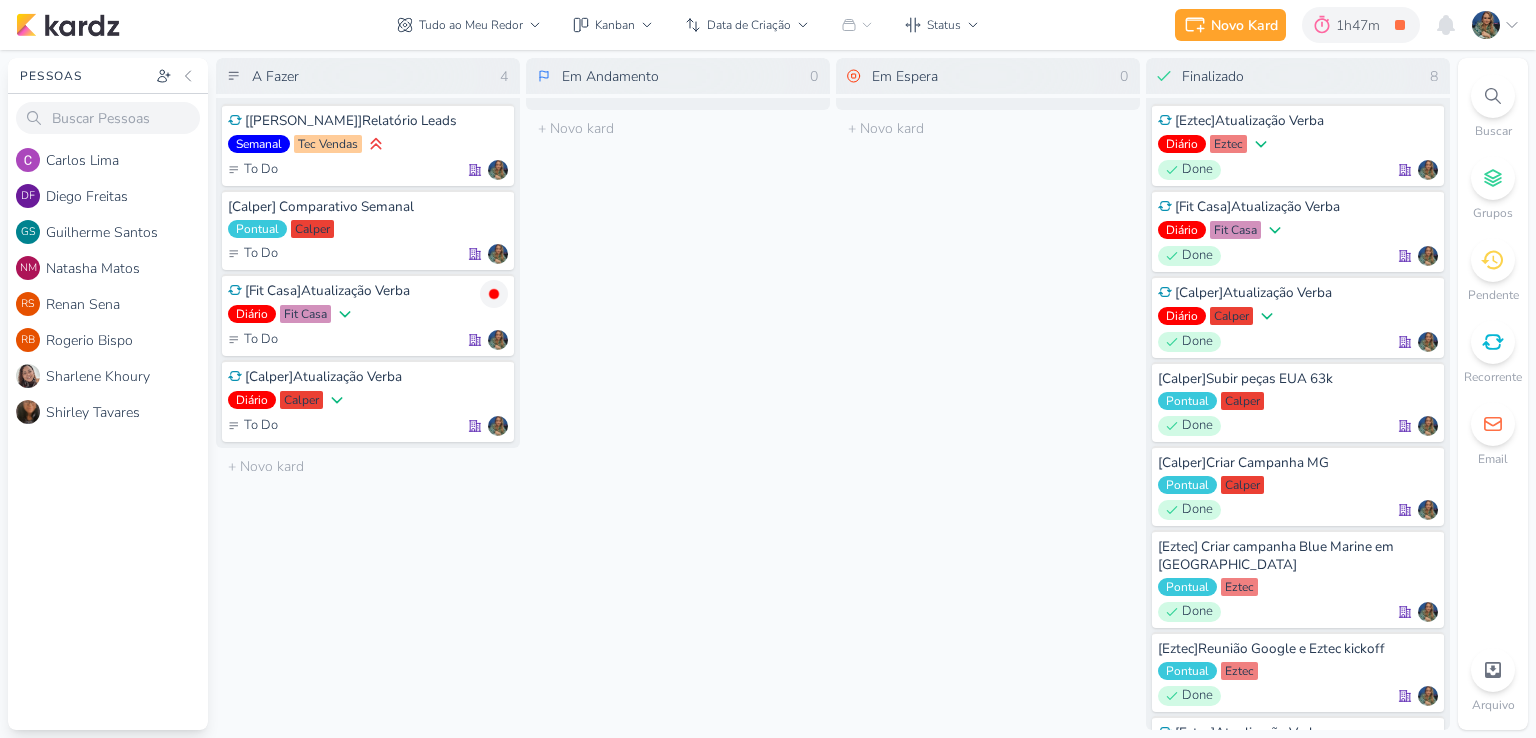 click on "Tudo ao Meu Redor
visão
Caixa de Entrada
A caixa de entrada mostra todos os kardz que você é o responsável
Enviados
A visão de enviados contém os kardz que você criou e designou à outra pessoa
Colaboração" at bounding box center (688, 25) 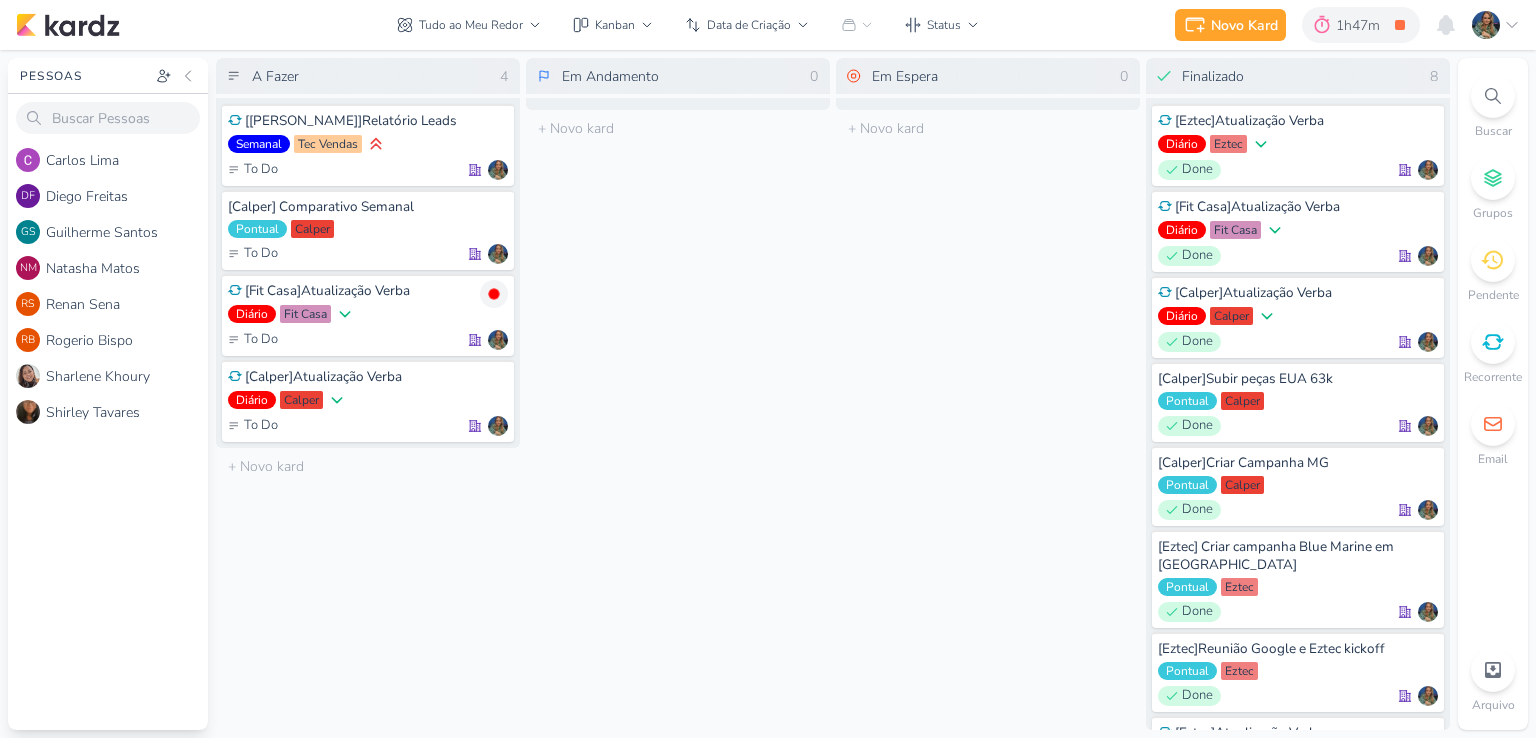click on "Tudo ao Meu Redor
visão
Caixa de Entrada
A caixa de entrada mostra todos os kardz que você é o responsável
Enviados
A visão de enviados contém os kardz que você criou e designou à outra pessoa
Colaboração" at bounding box center [688, 25] 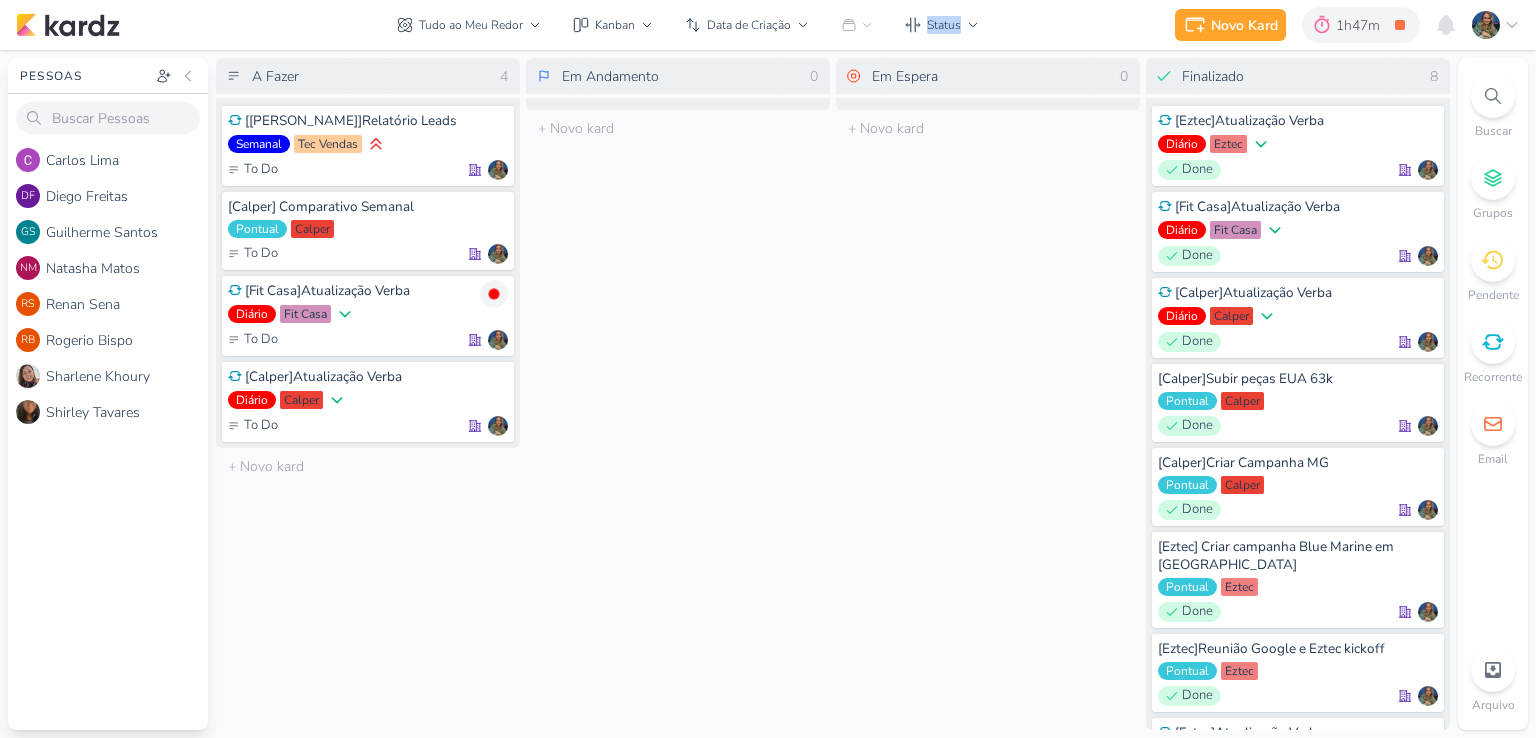 click on "Tudo ao Meu Redor
visão
Caixa de Entrada
A caixa de entrada mostra todos os kardz que você é o responsável
Enviados
A visão de enviados contém os kardz que você criou e designou à outra pessoa
Colaboração" at bounding box center (688, 25) 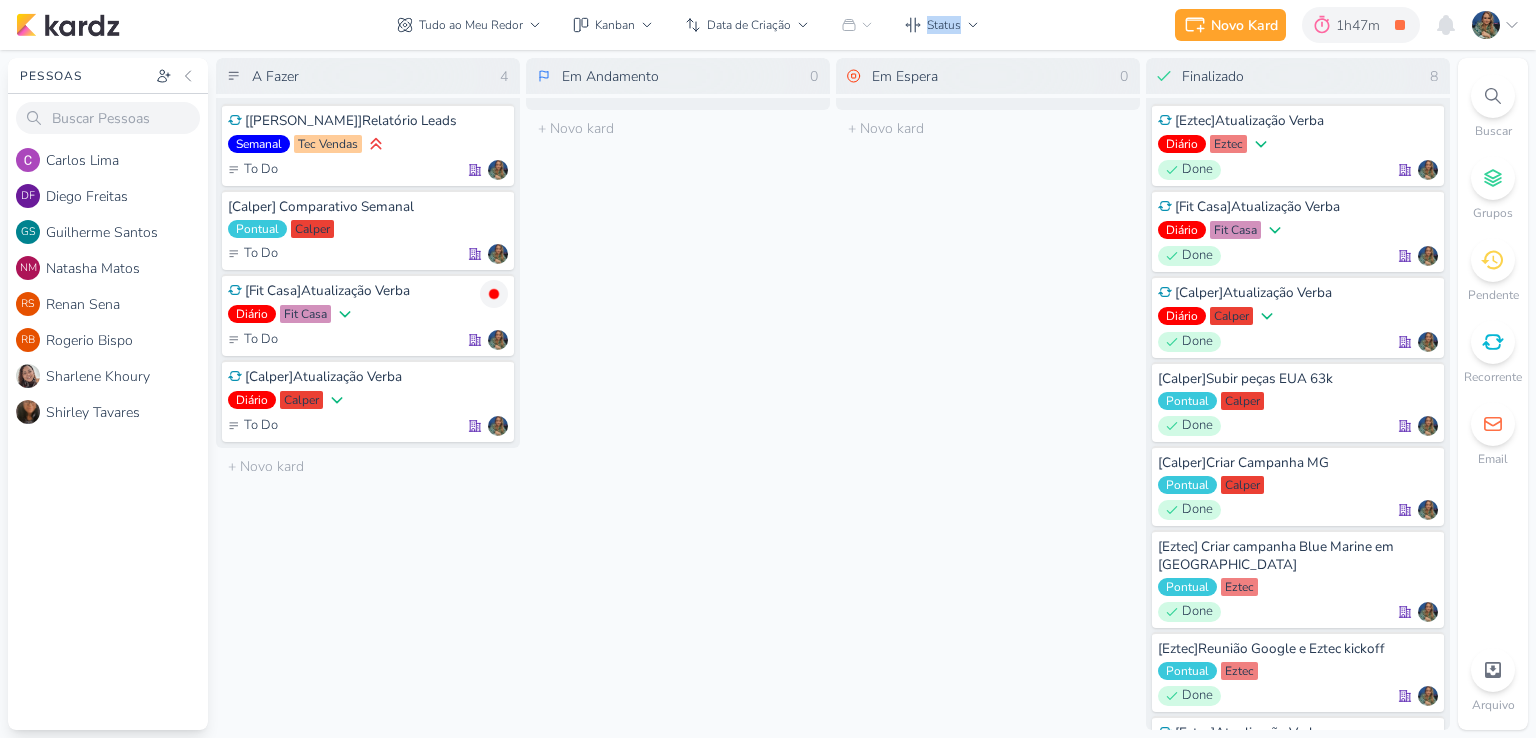 click on "Tudo ao Meu Redor
visão
Caixa de Entrada
A caixa de entrada mostra todos os kardz que você é o responsável
Enviados
A visão de enviados contém os kardz que você criou e designou à outra pessoa
Colaboração" at bounding box center (688, 25) 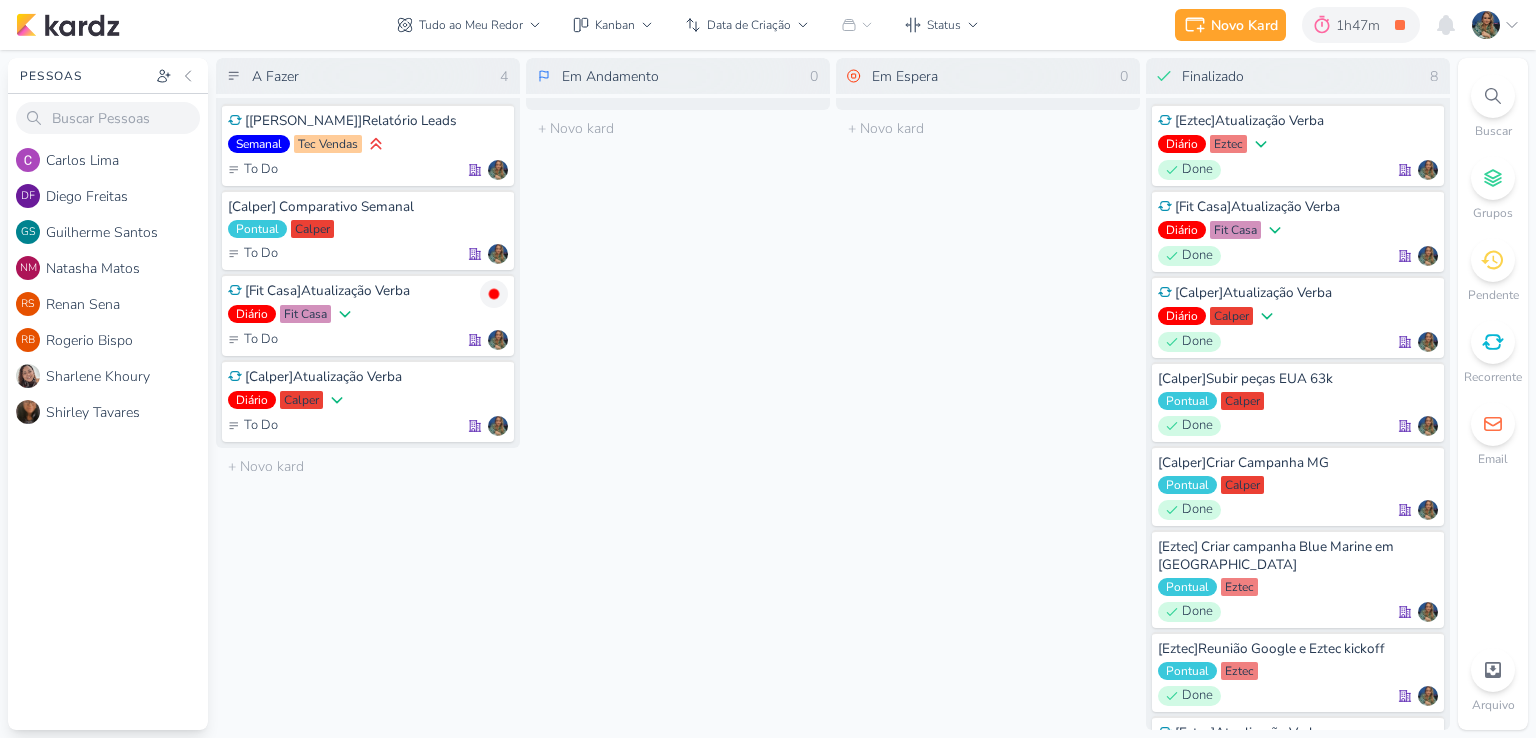 click on "Tudo ao Meu Redor
visão
Caixa de Entrada
A caixa de entrada mostra todos os kardz que você é o responsável
Enviados
A visão de enviados contém os kardz que você criou e designou à outra pessoa
Colaboração" at bounding box center (688, 25) 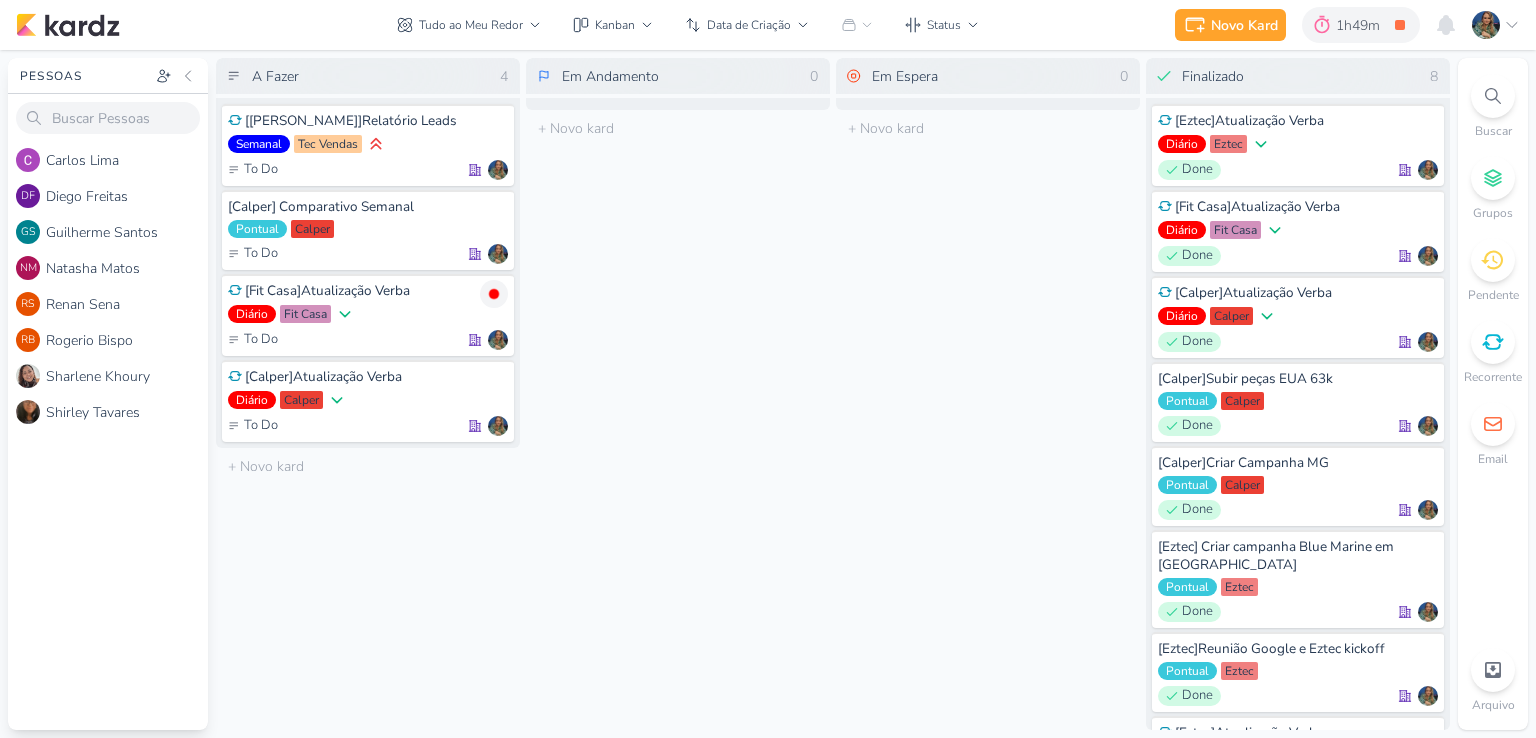 scroll, scrollTop: 0, scrollLeft: 0, axis: both 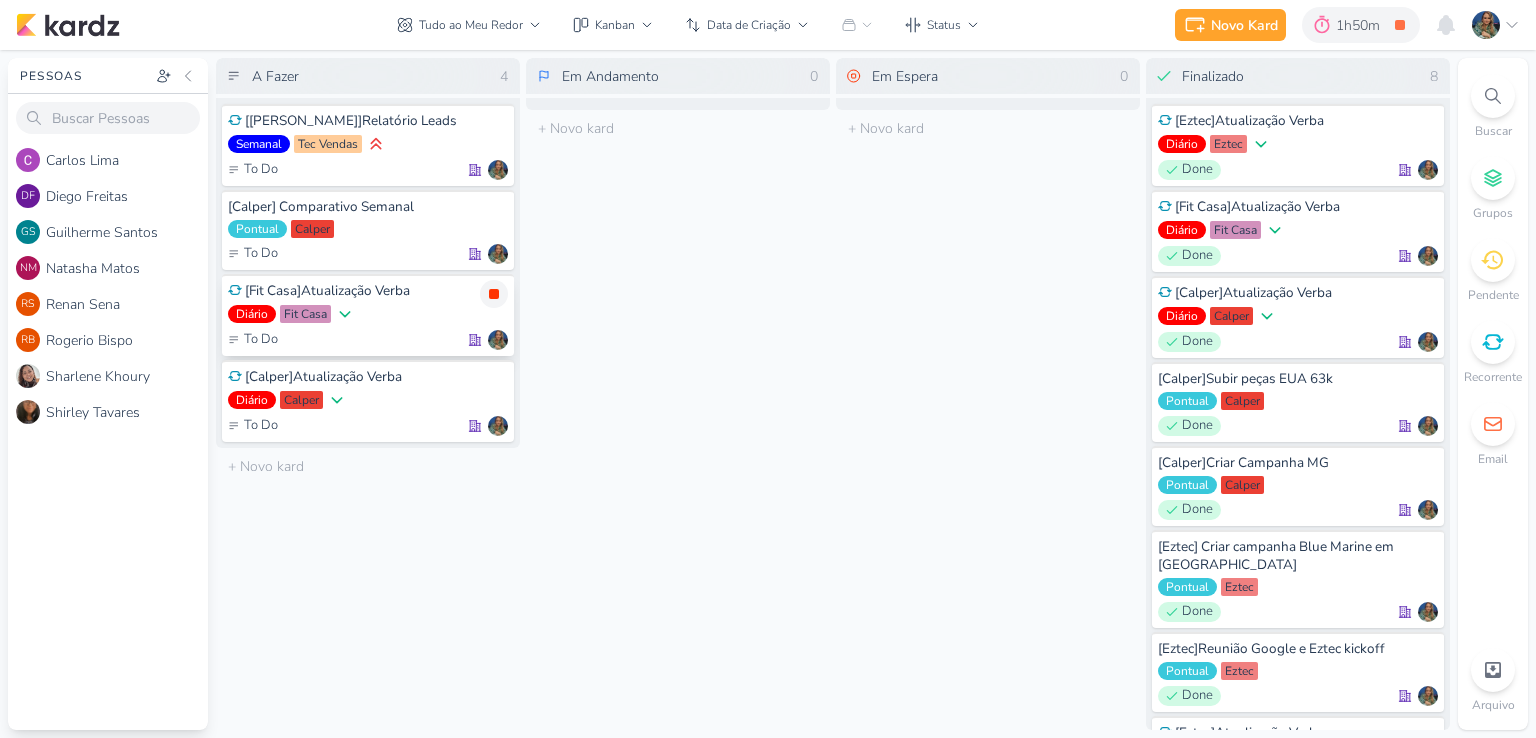 click 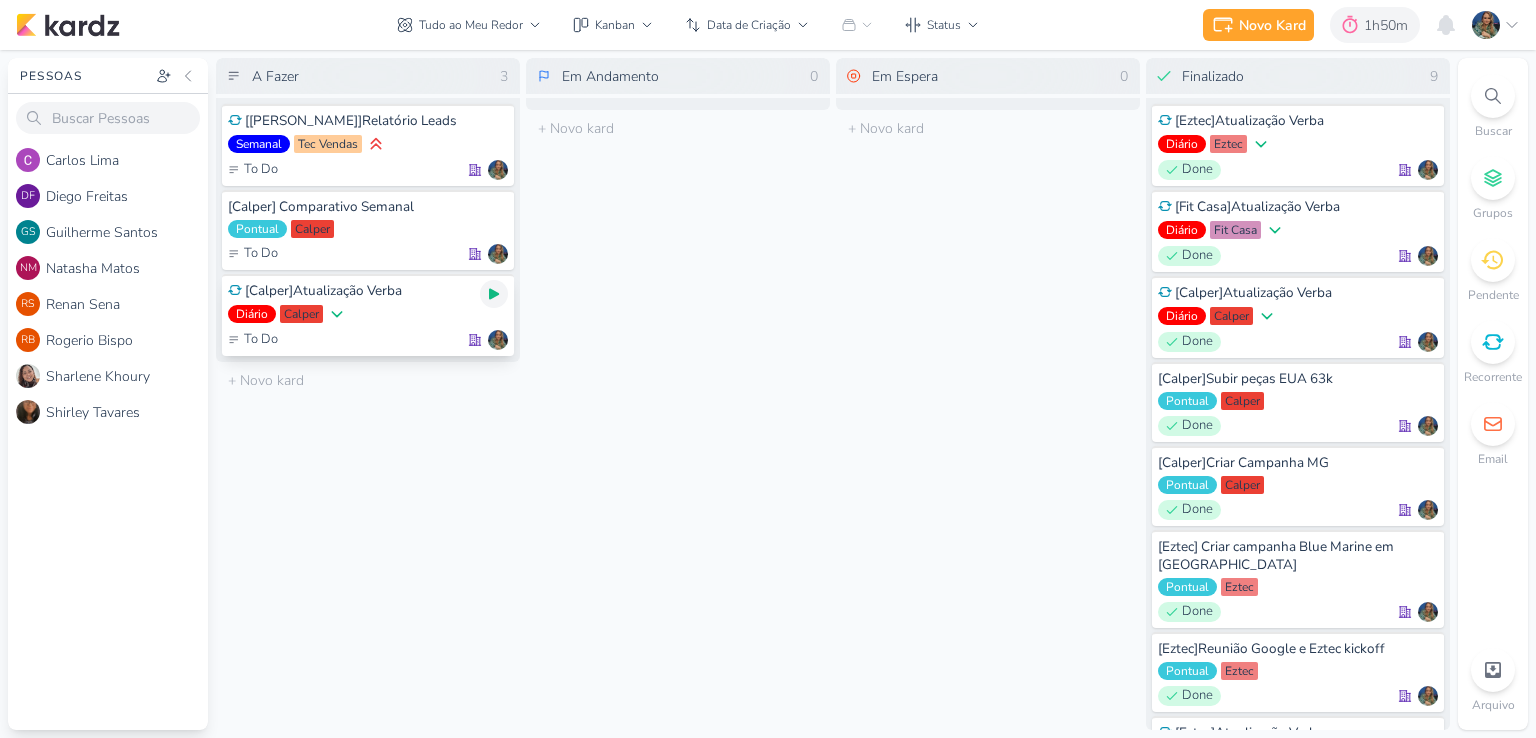click 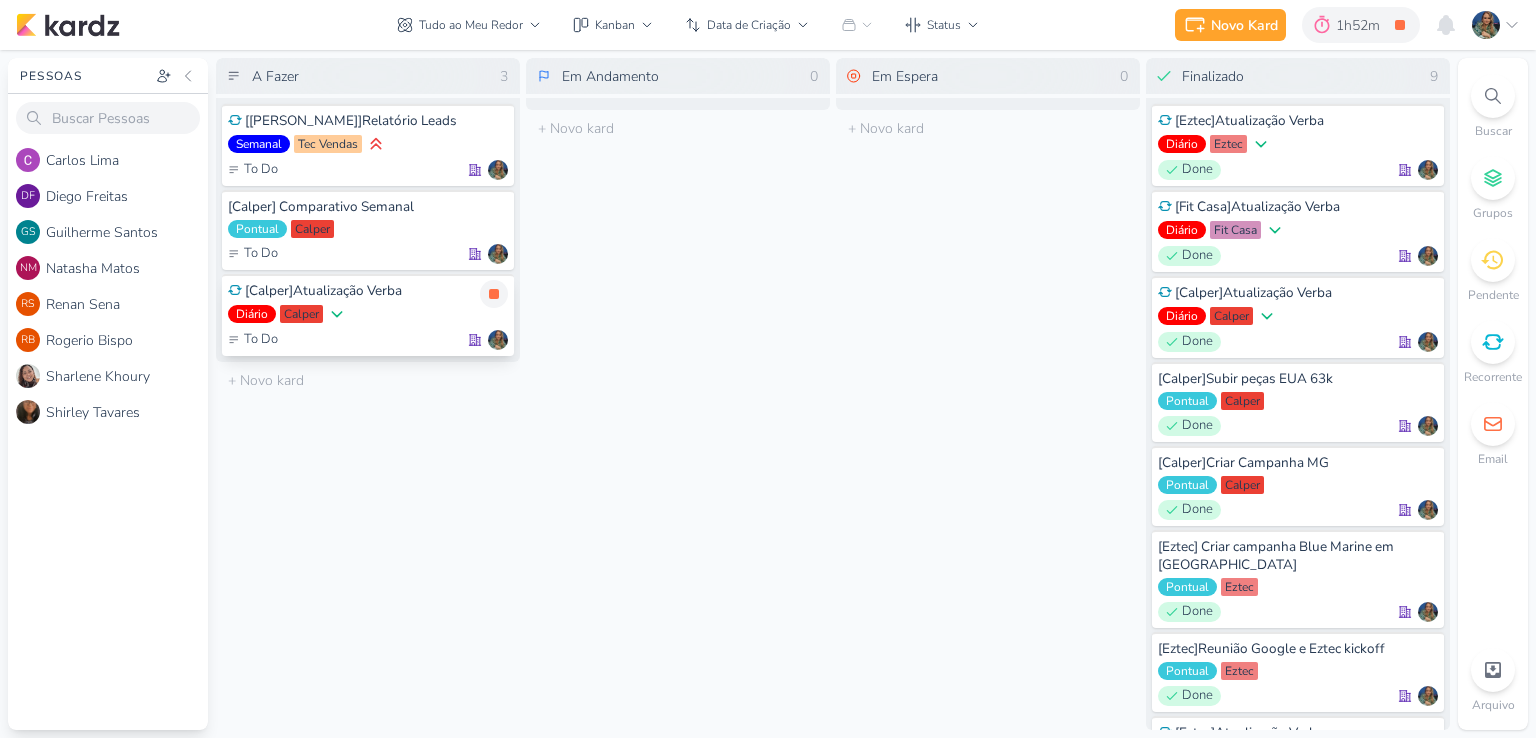click 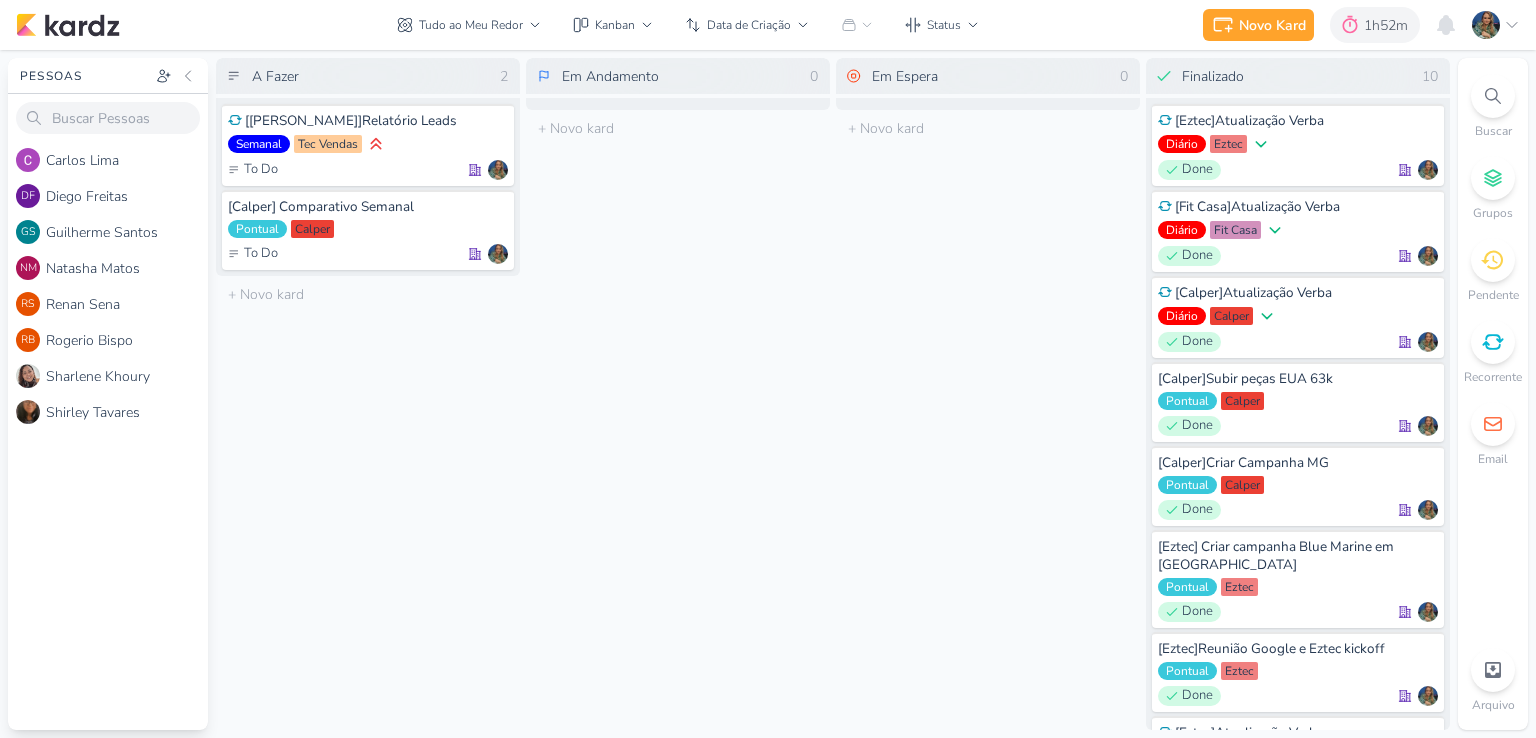 click on "Tudo ao Meu Redor
visão
Caixa de Entrada
A caixa de entrada mostra todos os kardz que você é o responsável
Enviados
A visão de enviados contém os kardz que você criou e designou à outra pessoa
Colaboração" at bounding box center [688, 25] 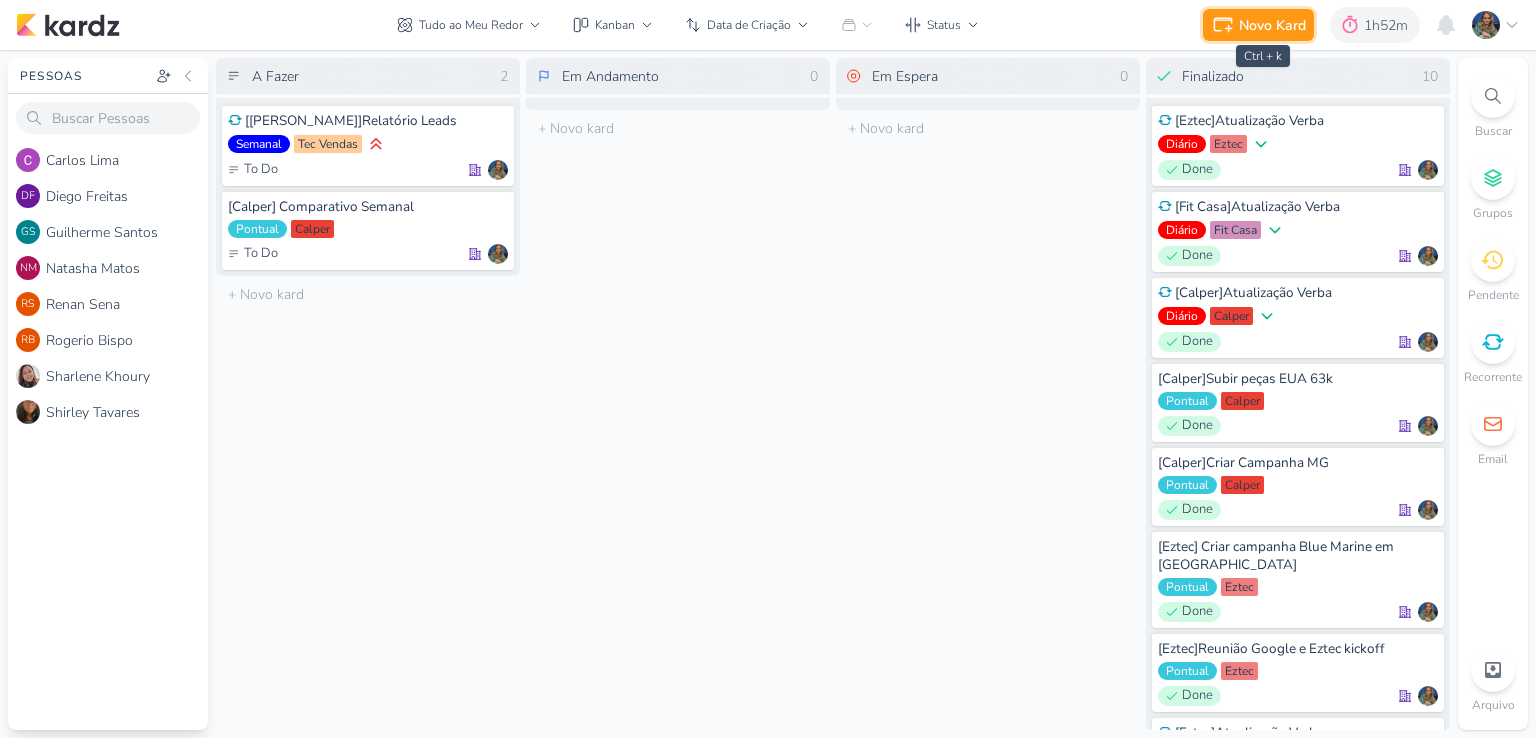 click on "Novo Kard" at bounding box center [1272, 25] 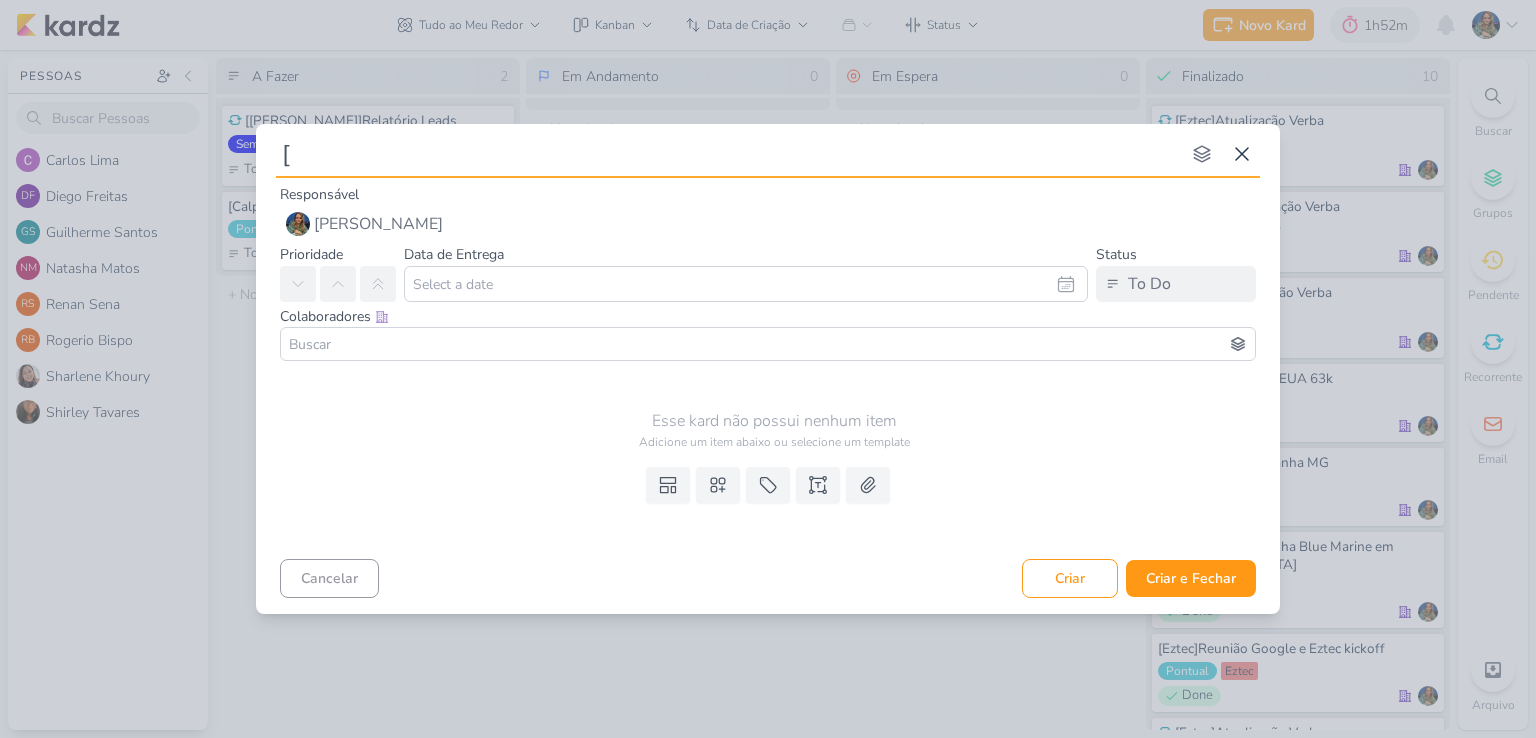 type on "[C" 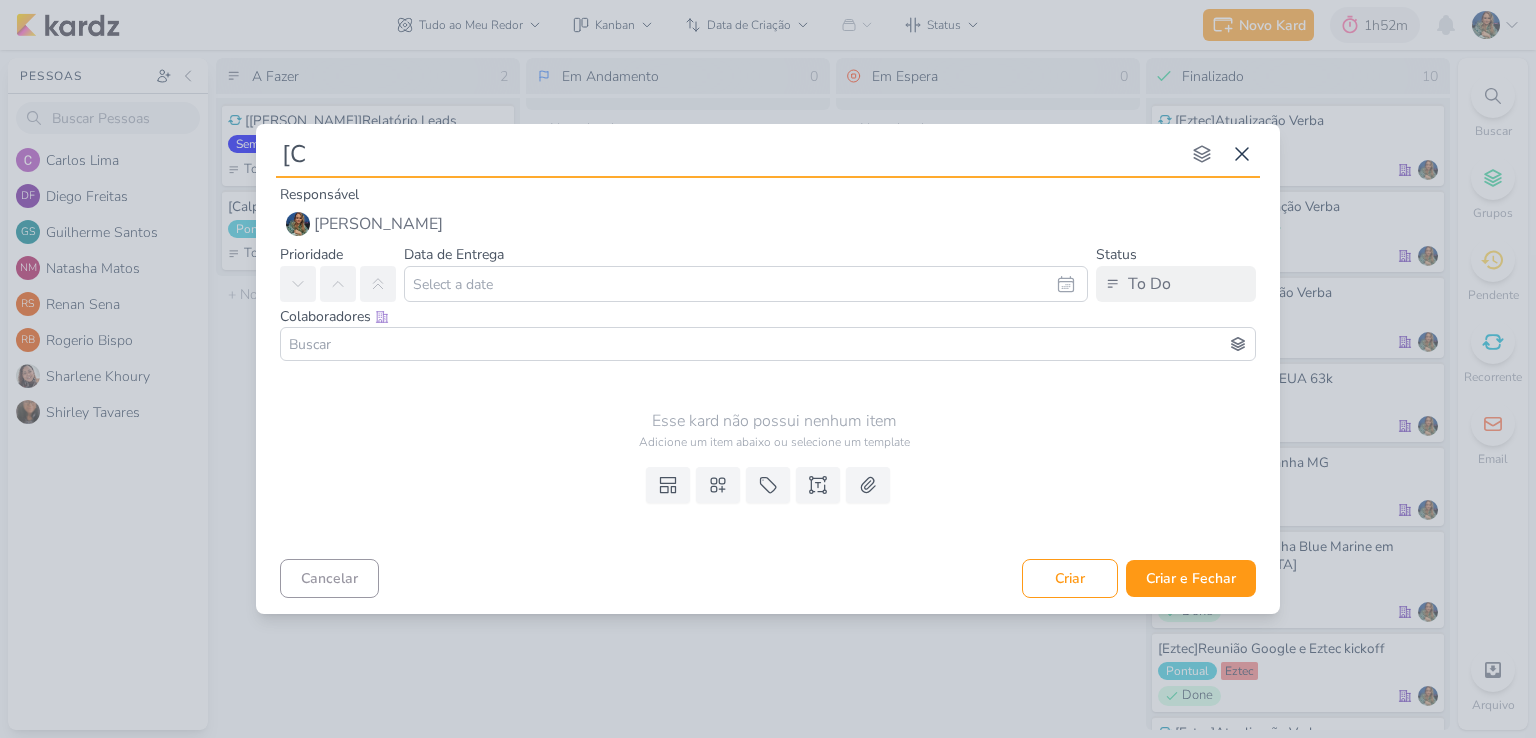 type 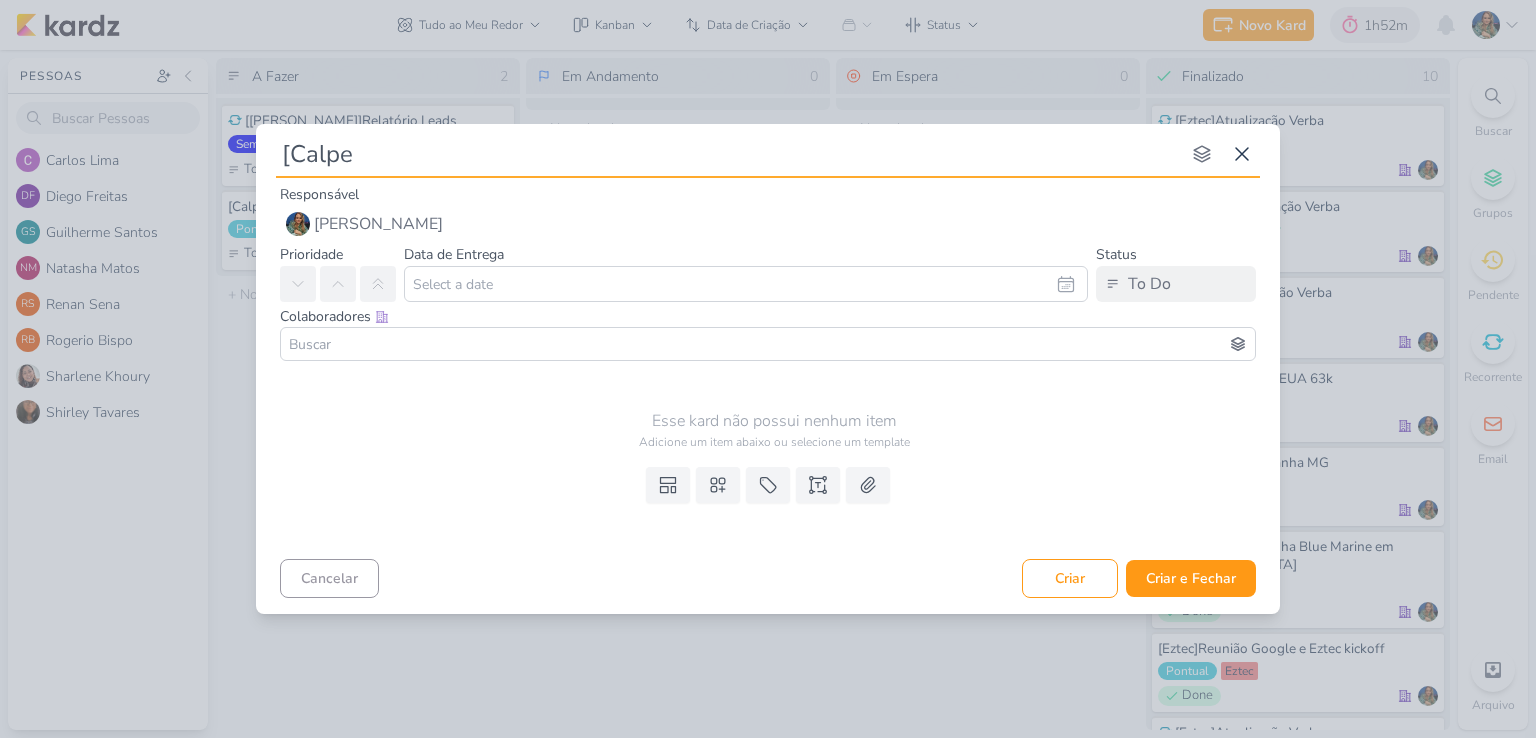 type on "[Calper" 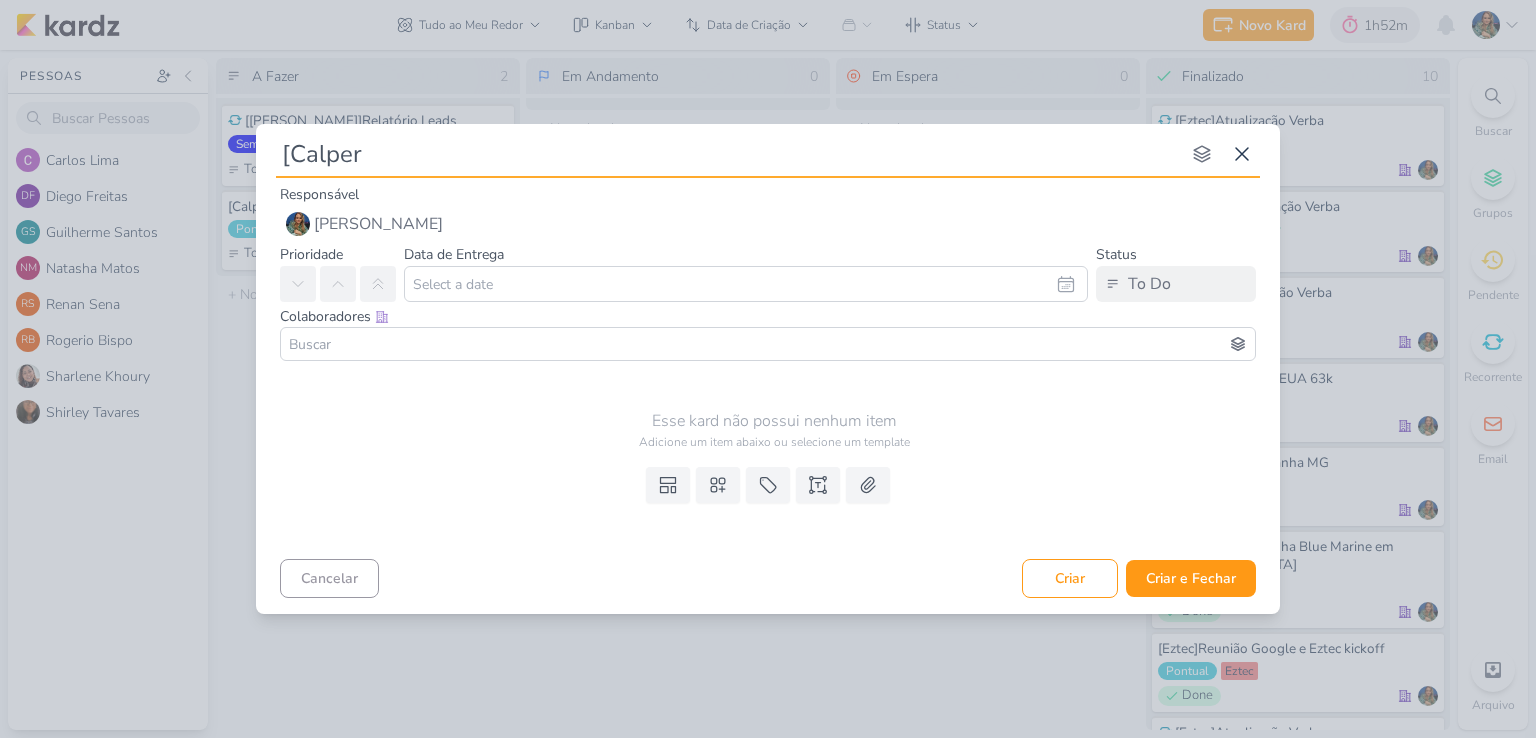 type 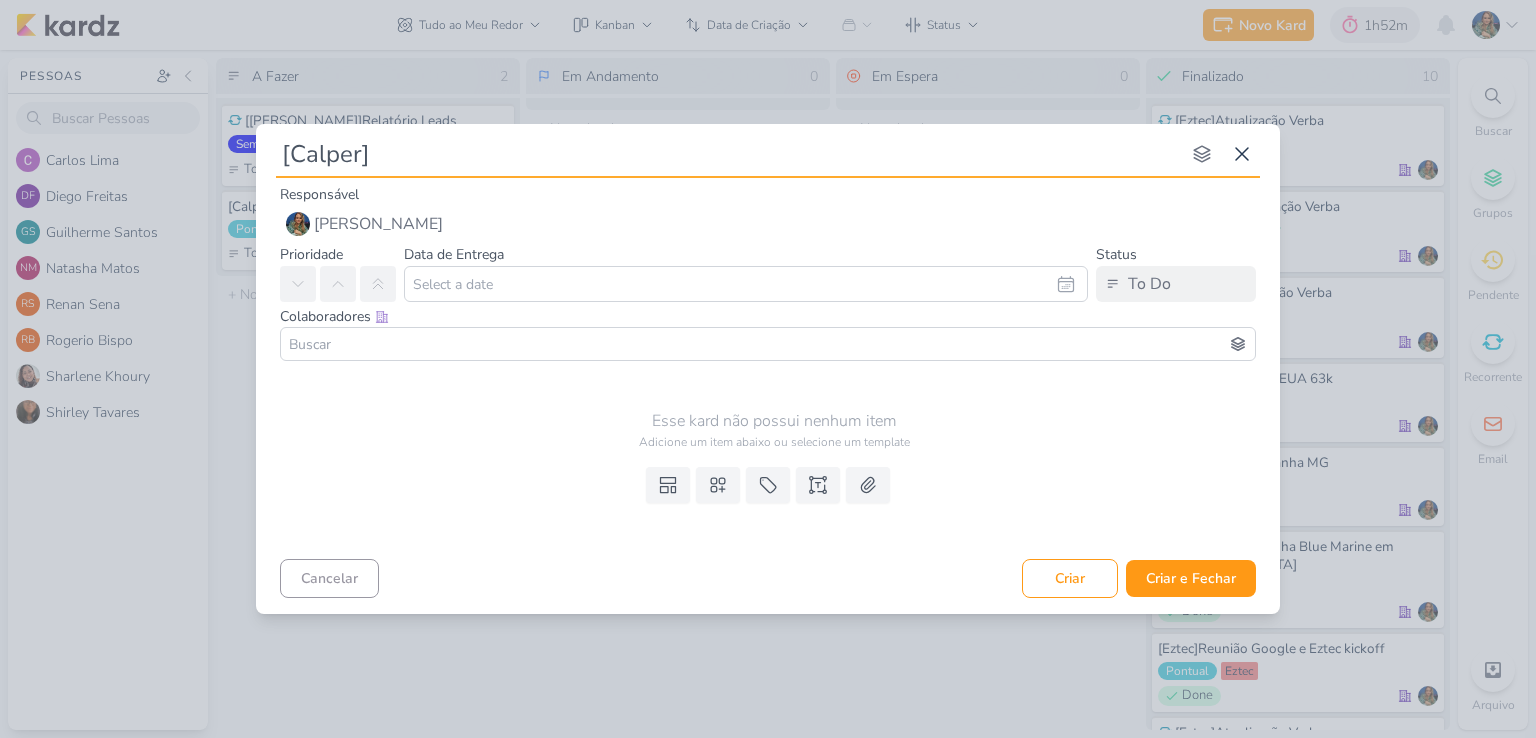 type 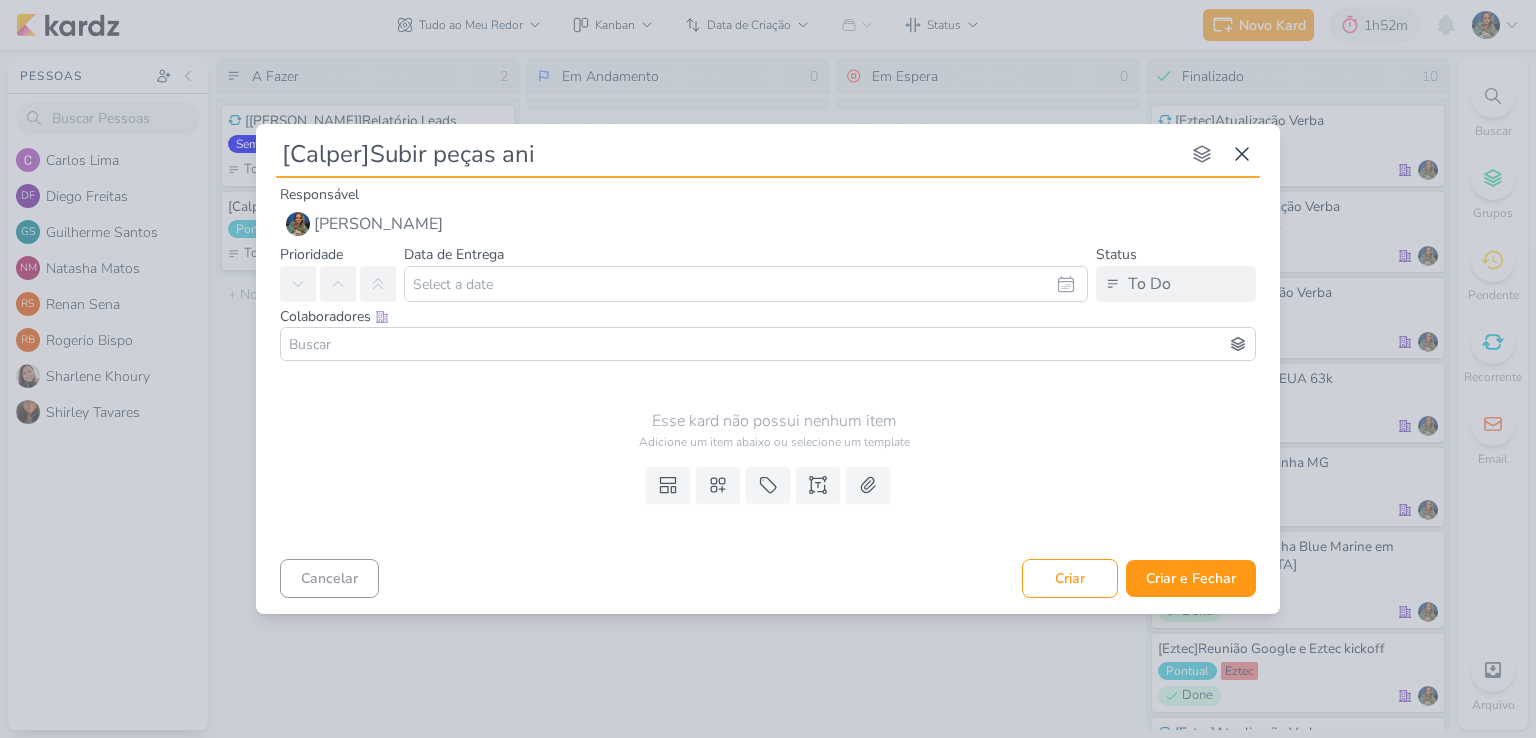 type on "[Calper]Subir peças anim" 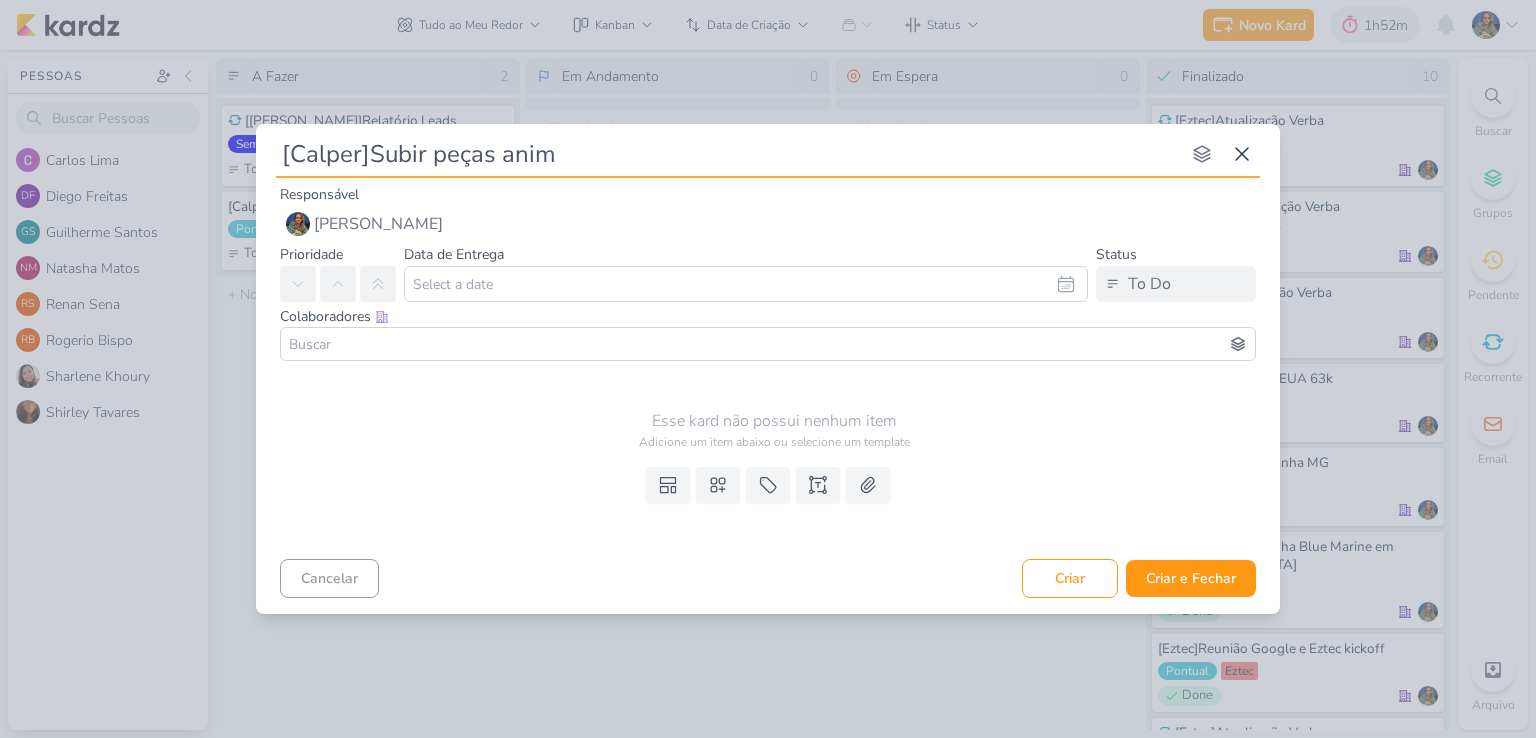 type 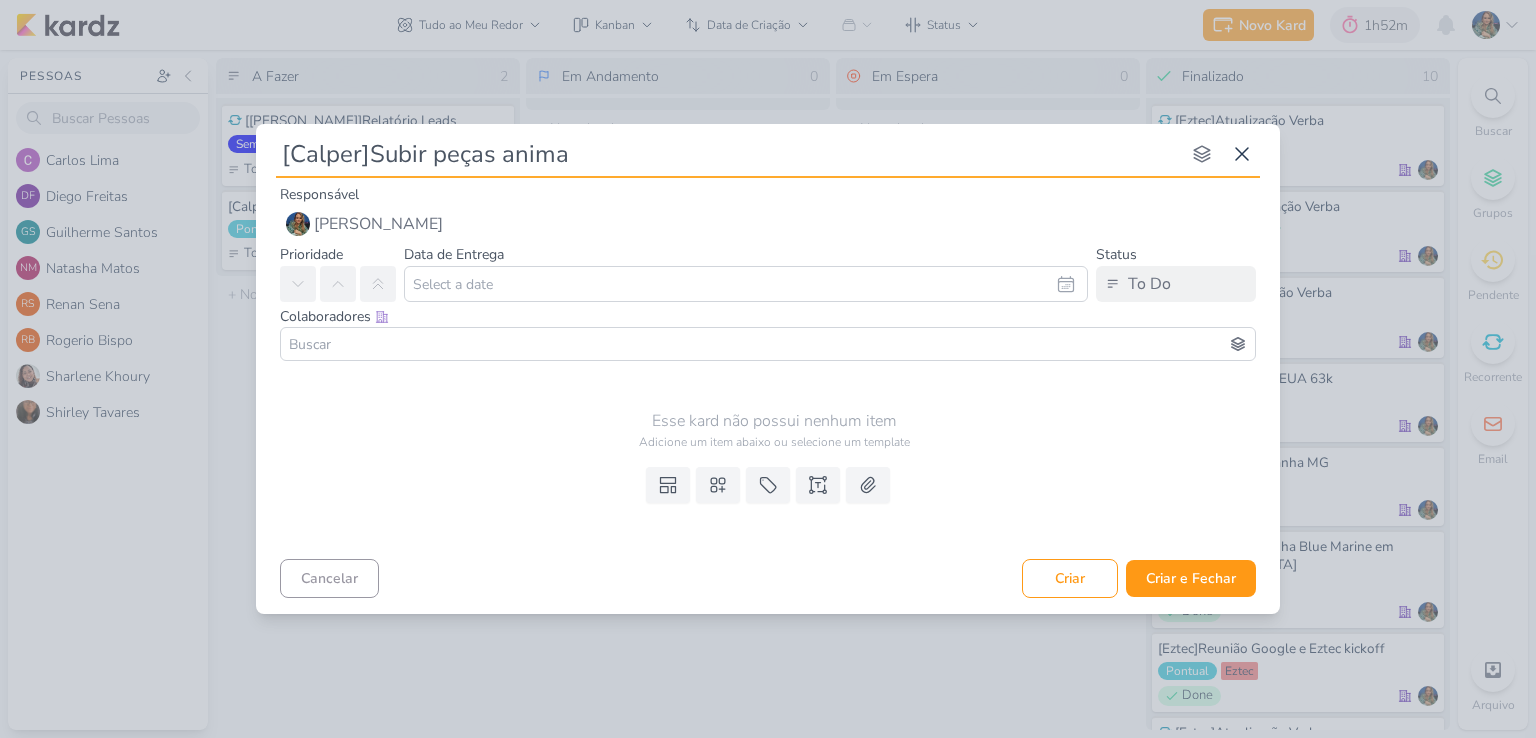 type on "[Calper]Subir peças animad" 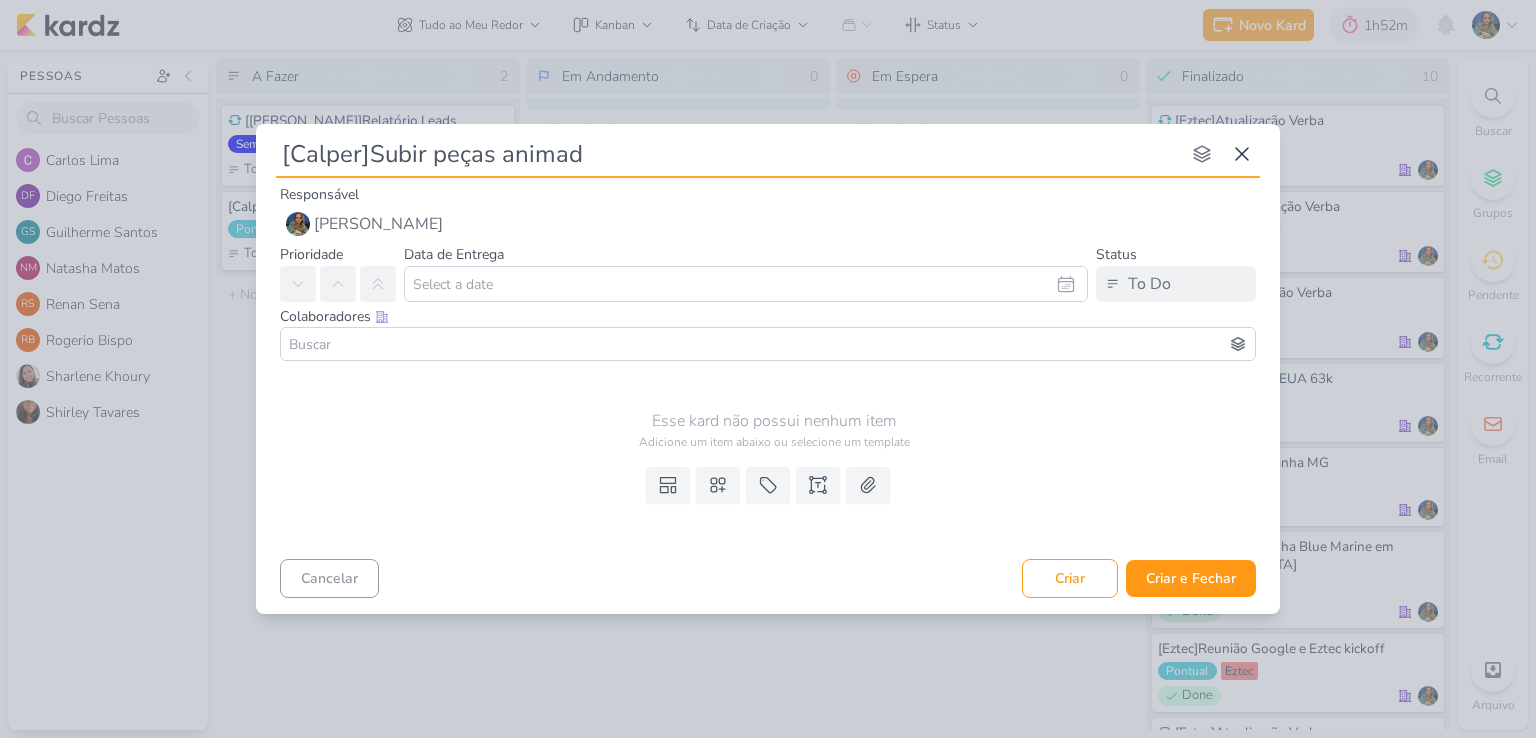 type 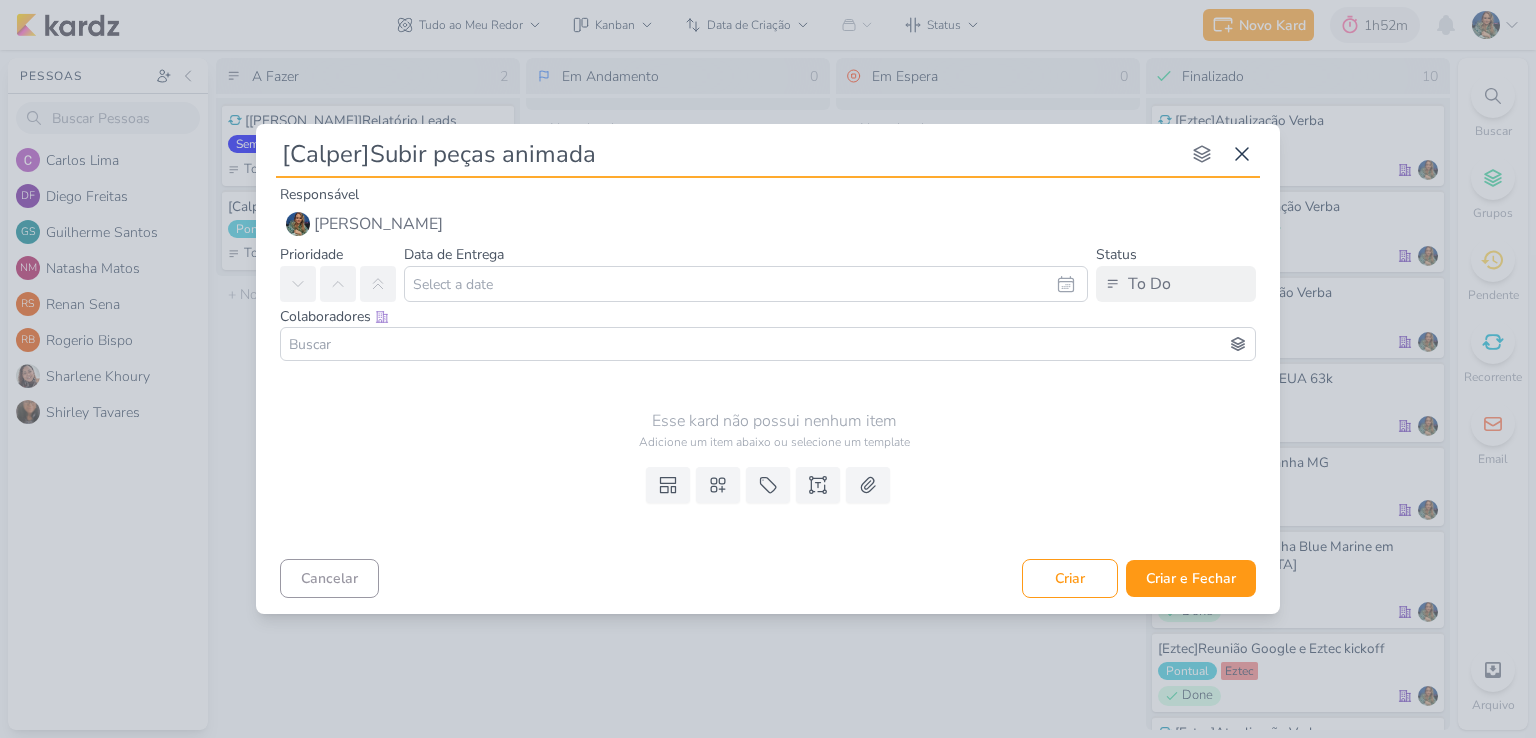 type on "[Calper]Subir peças animadas" 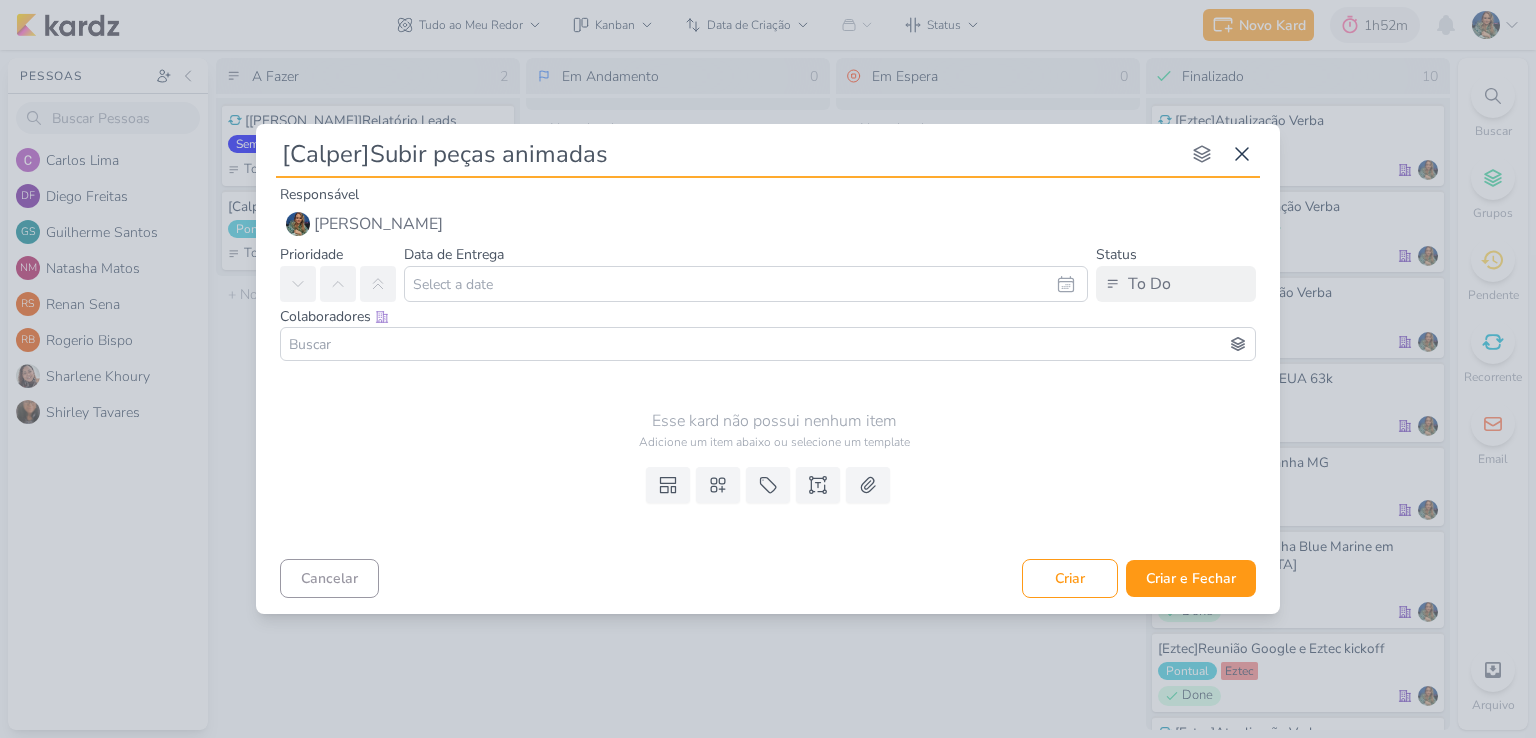 type 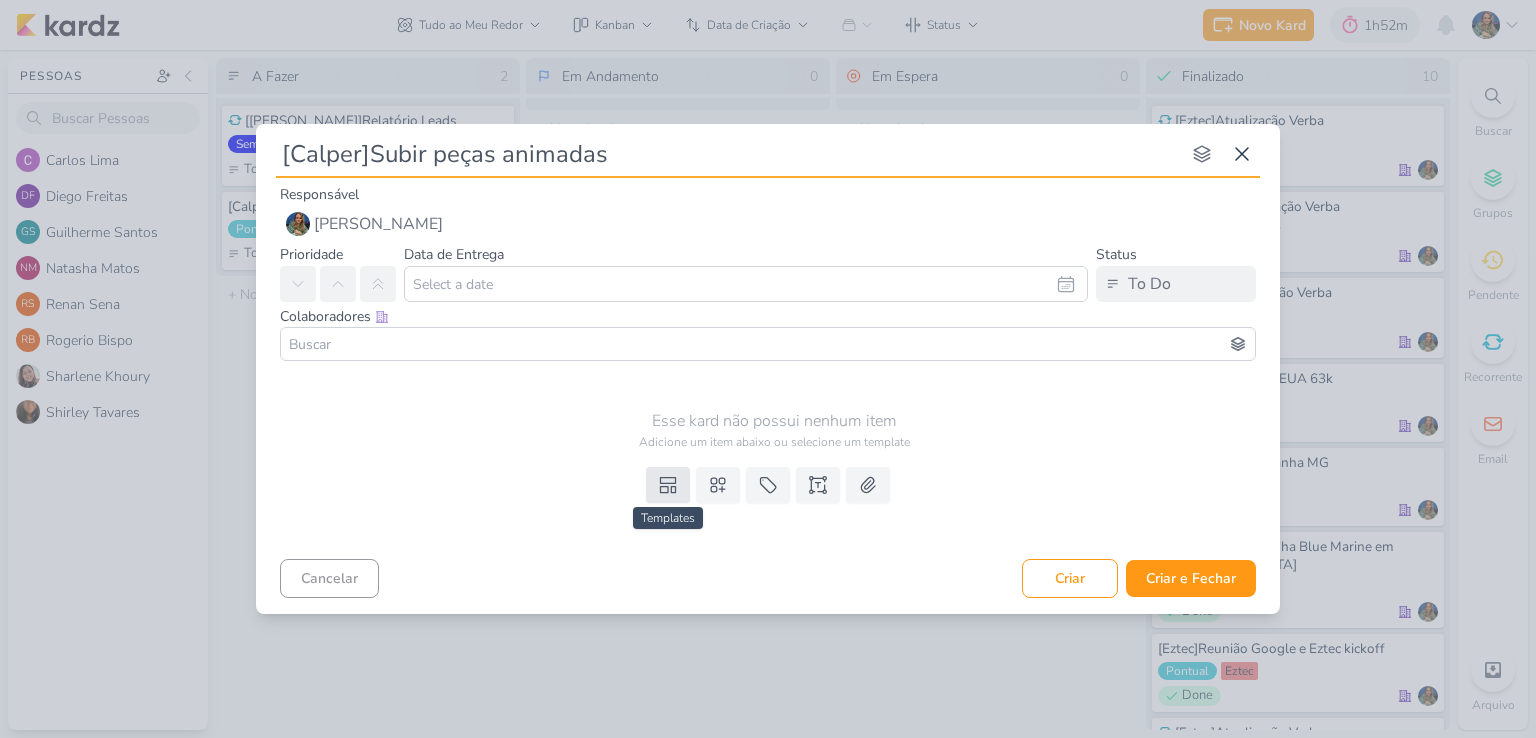 type on "[Calper]Subir peças animadas" 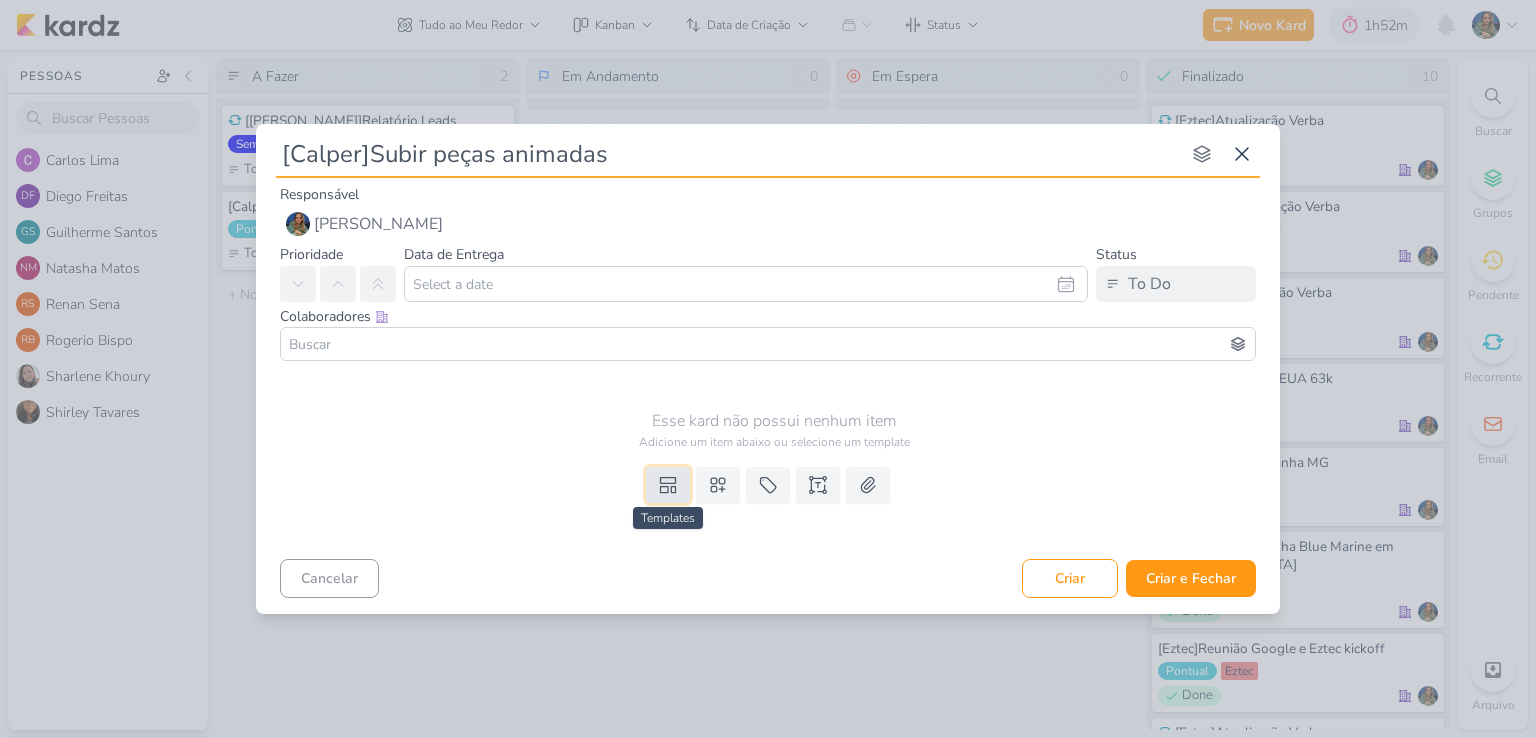 click at bounding box center (668, 485) 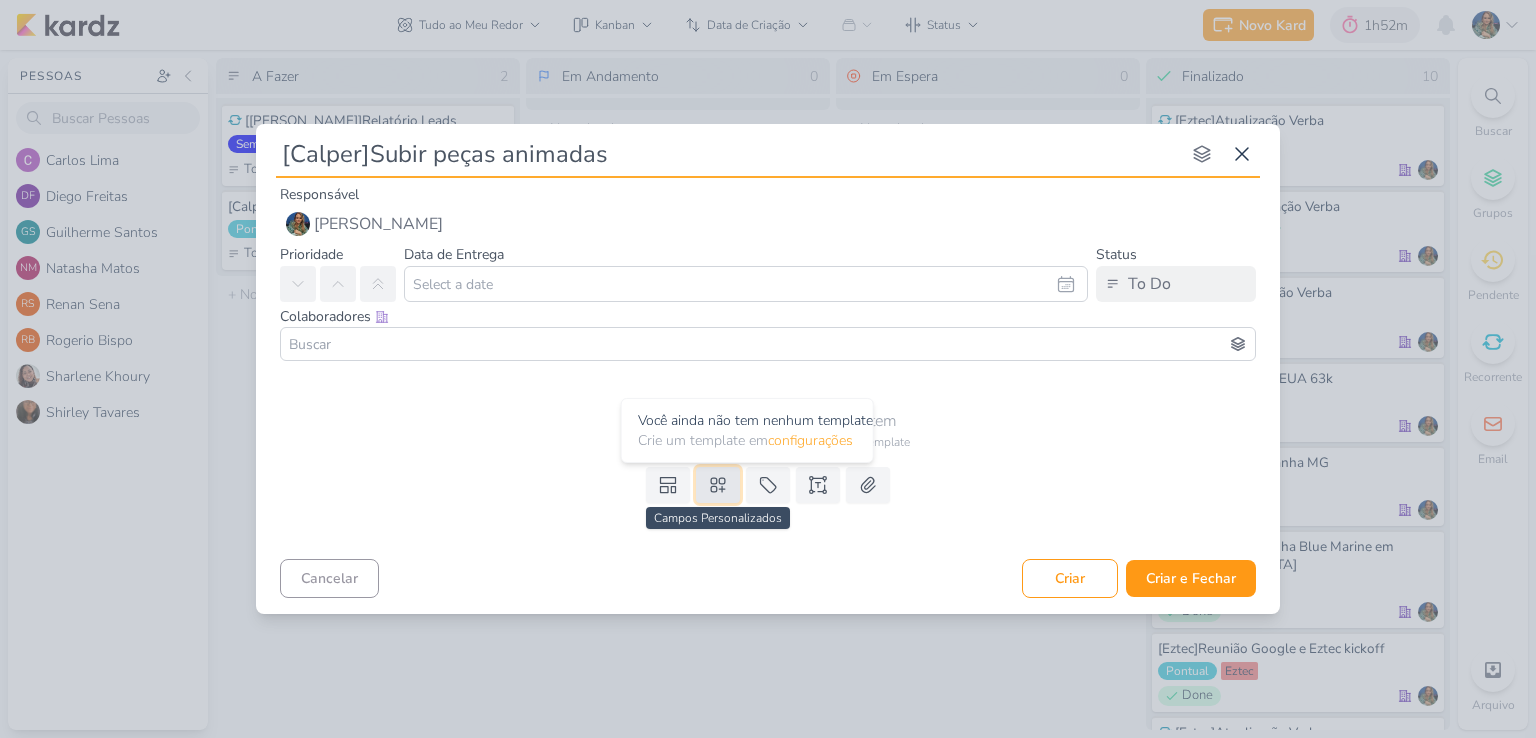 click at bounding box center [718, 485] 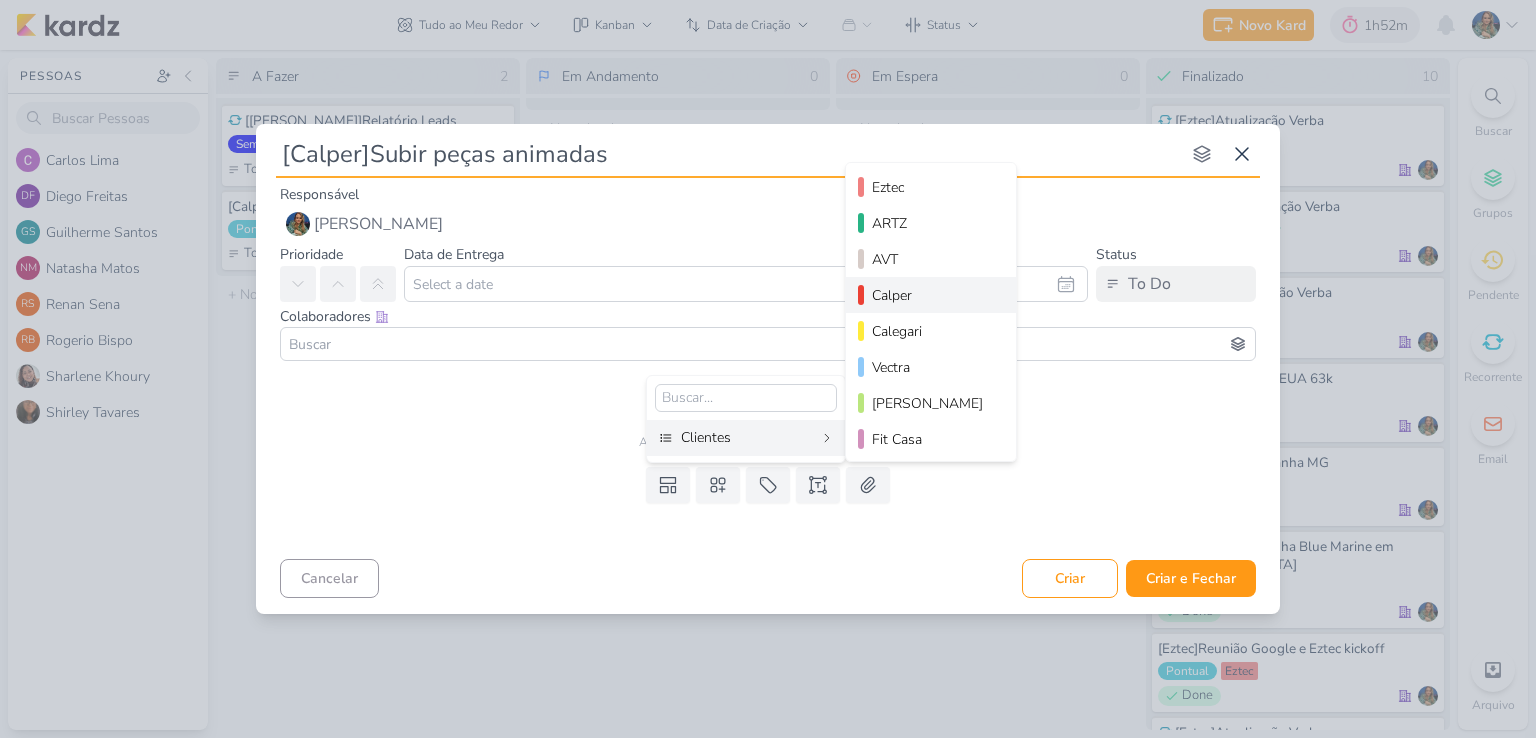 click on "Calper" at bounding box center (932, 295) 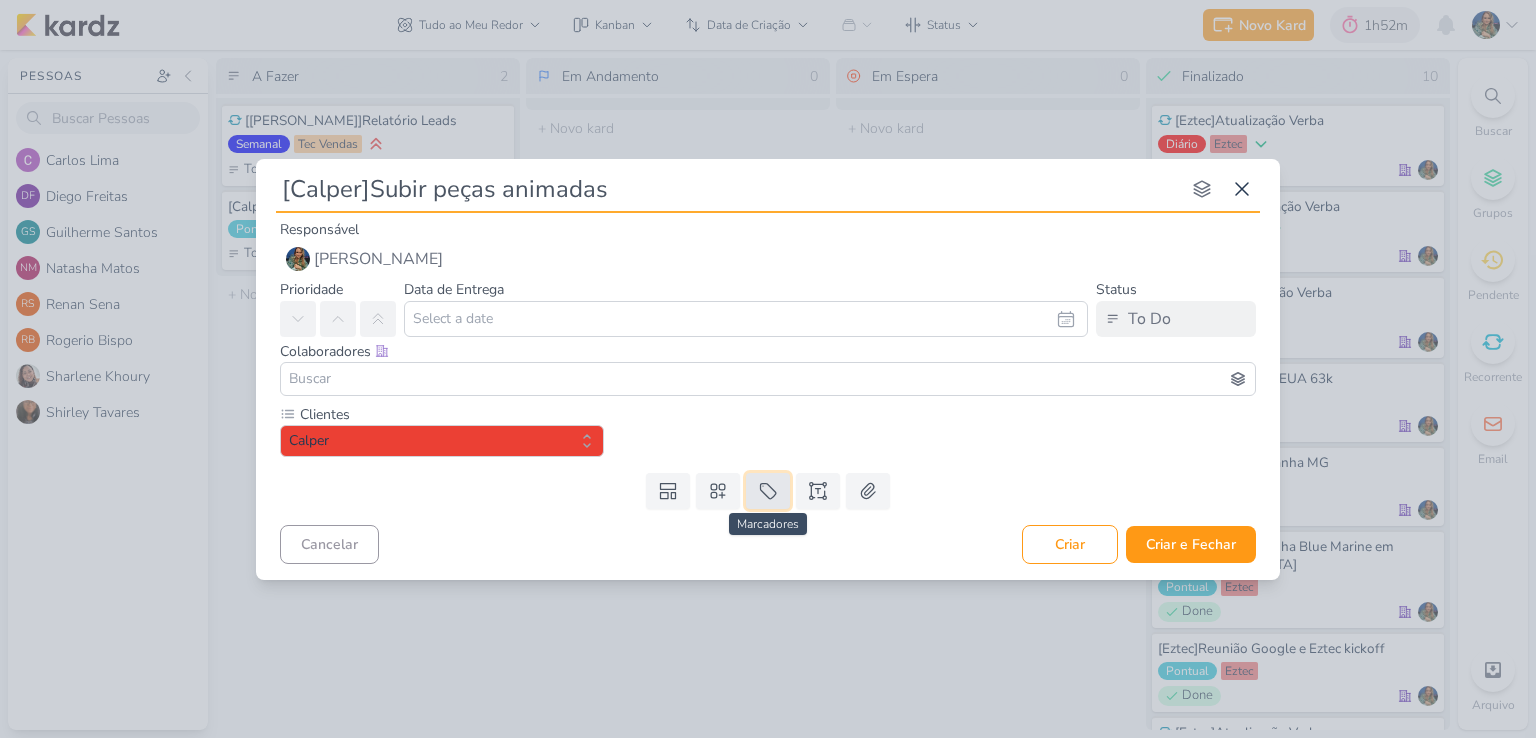 click 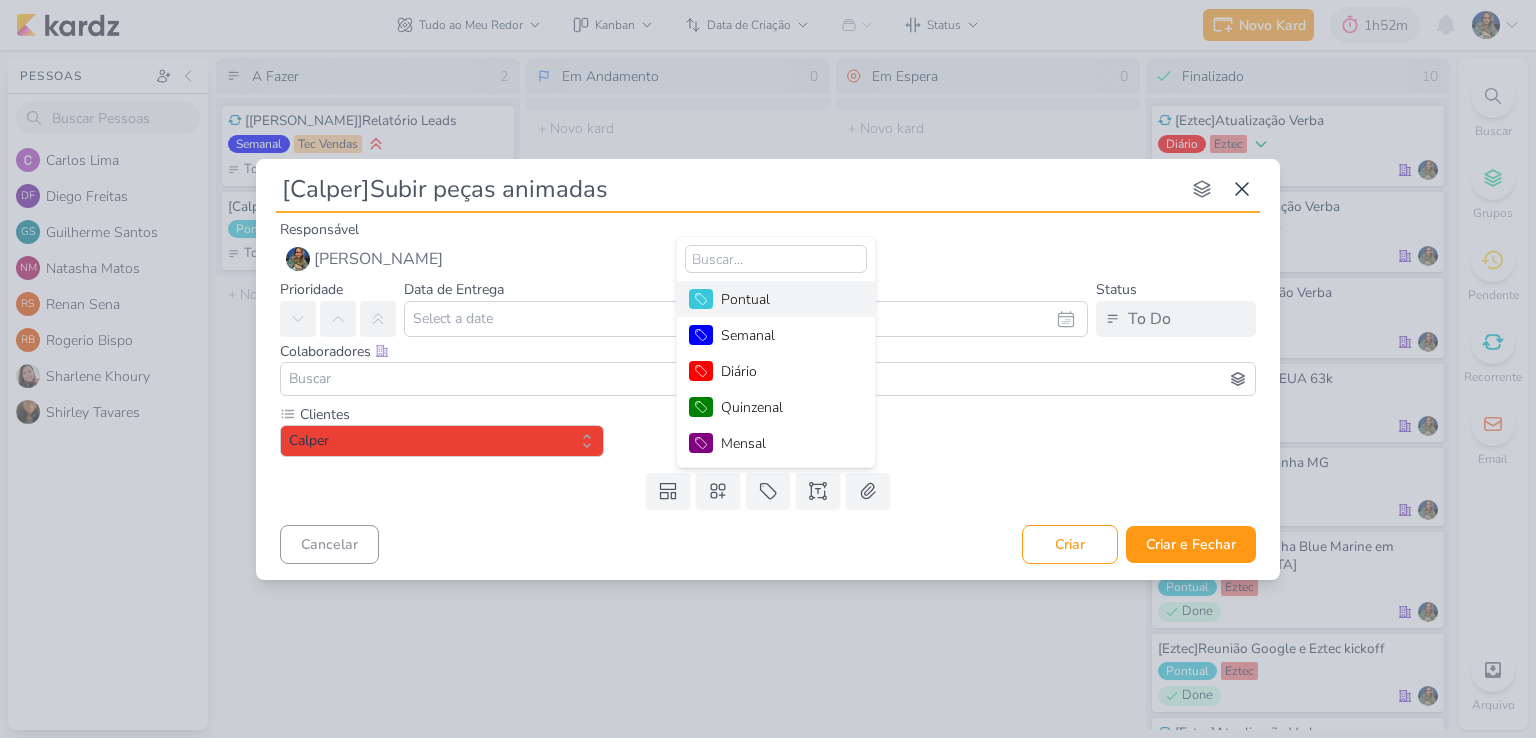 click on "Pontual" at bounding box center [786, 299] 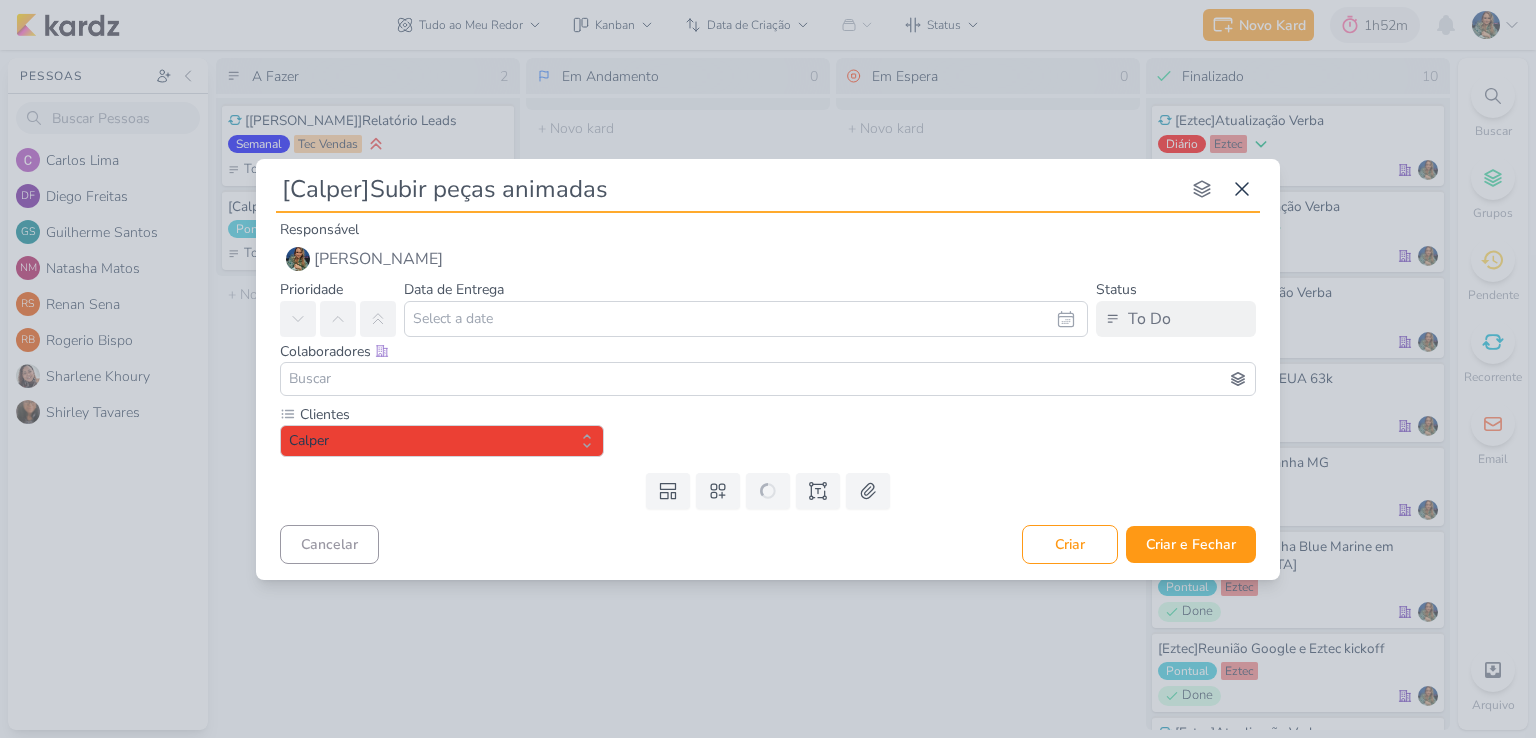 type 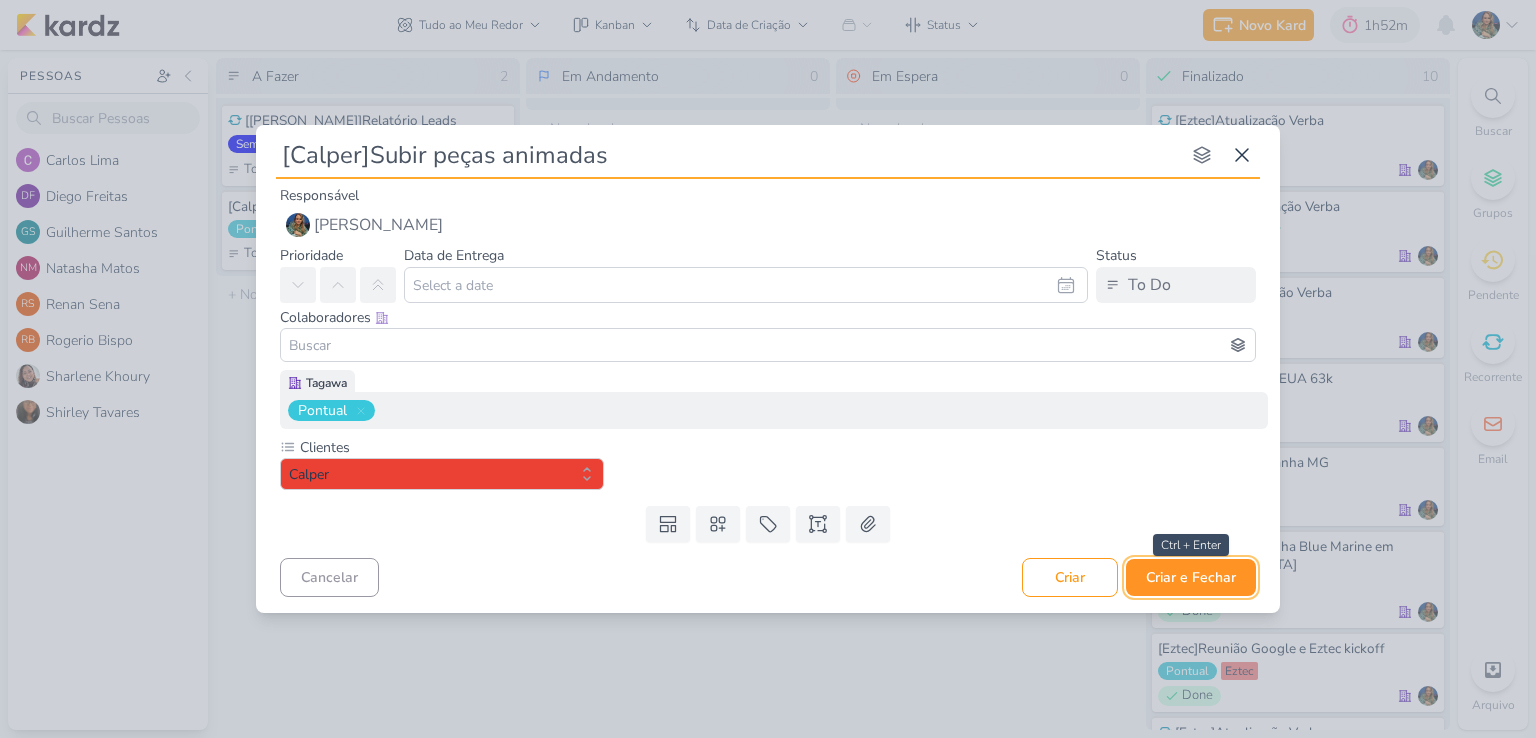 click on "Criar e Fechar" at bounding box center [1191, 577] 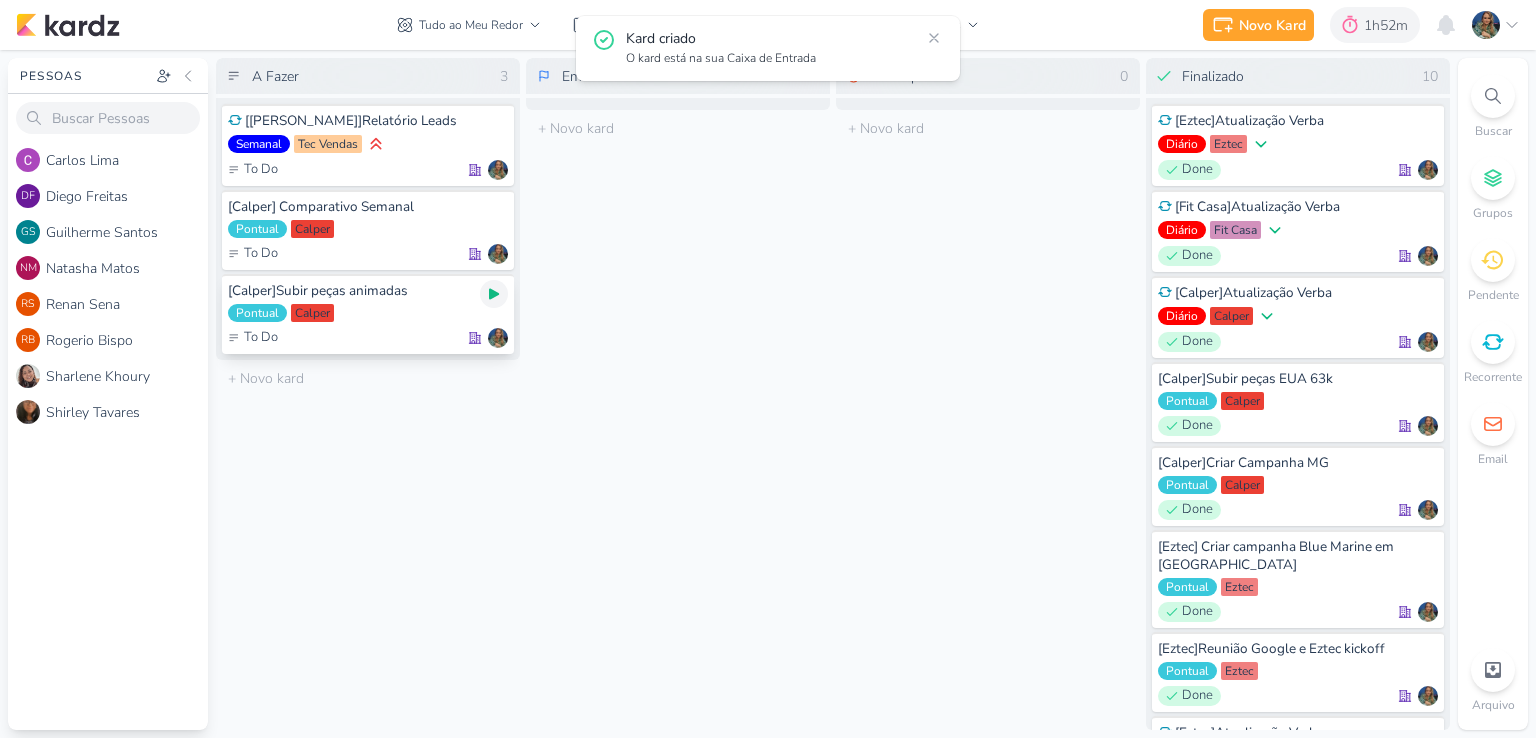 click 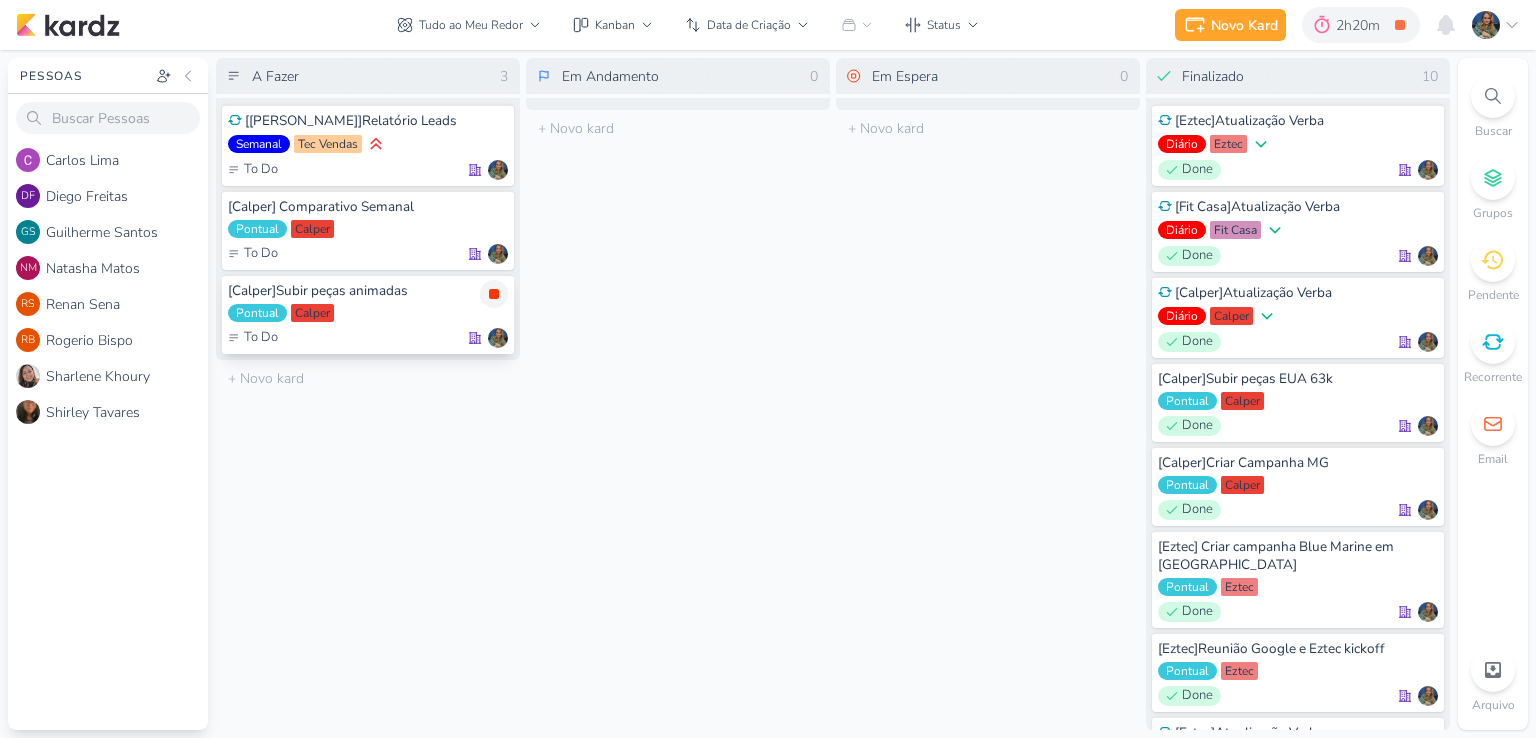 click 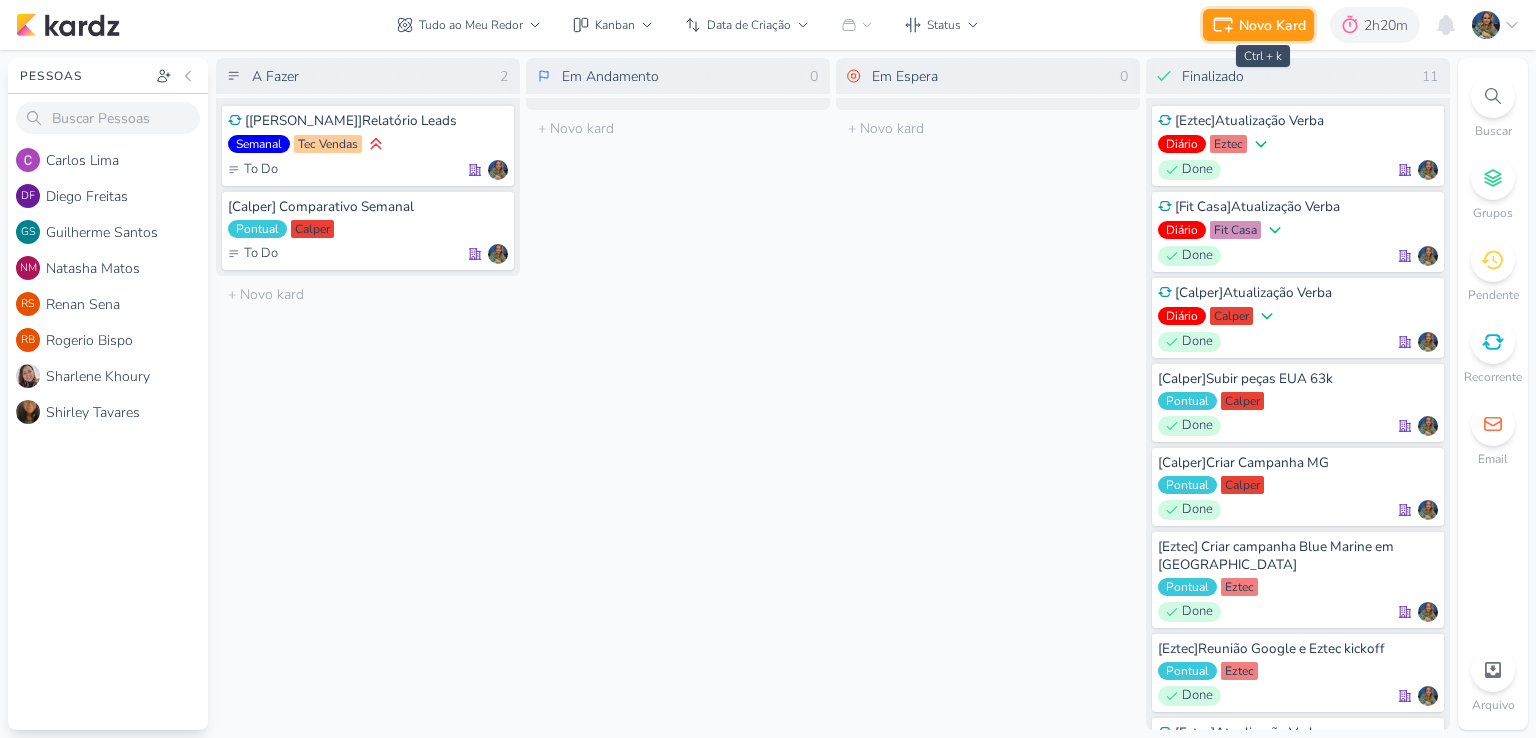 click on "Novo Kard" at bounding box center (1272, 25) 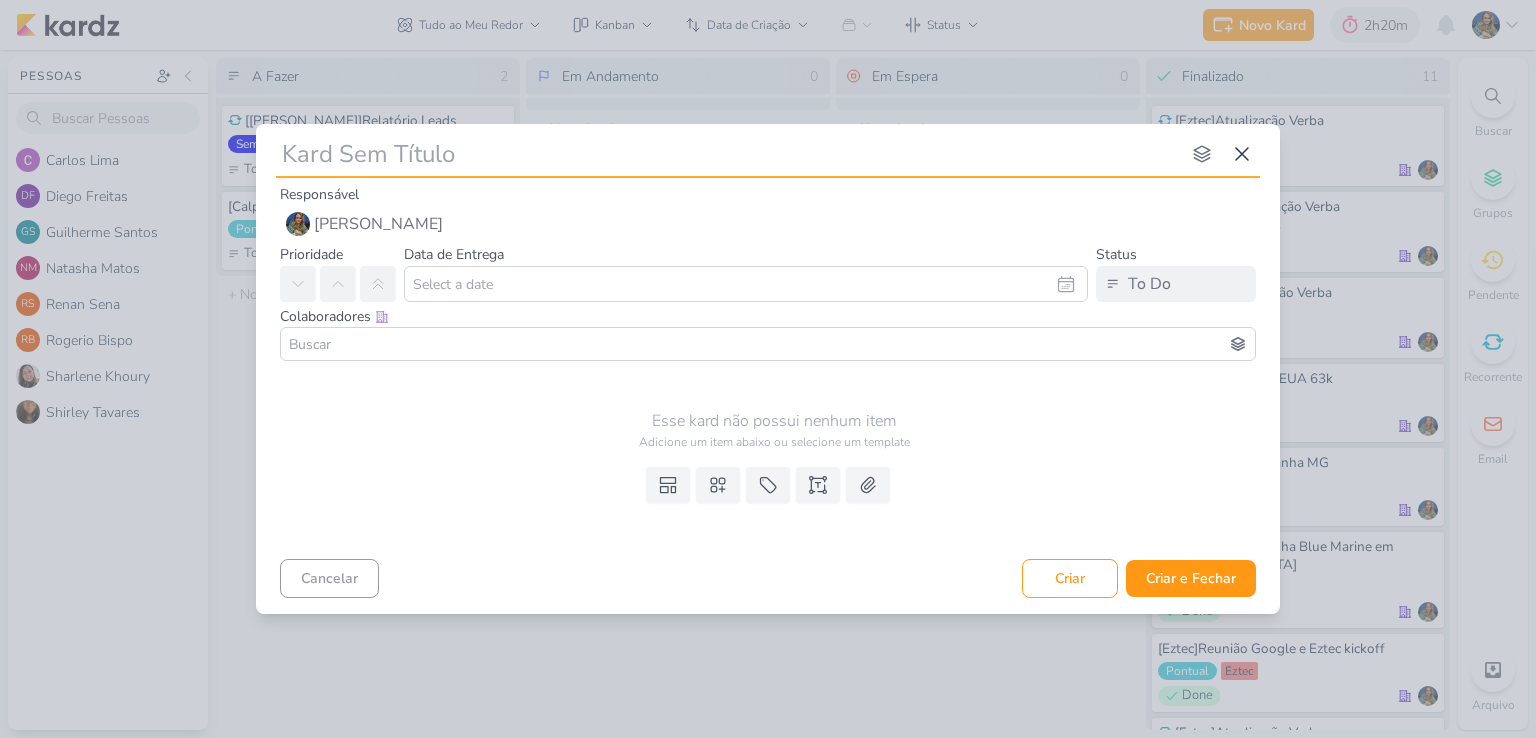 type on "A" 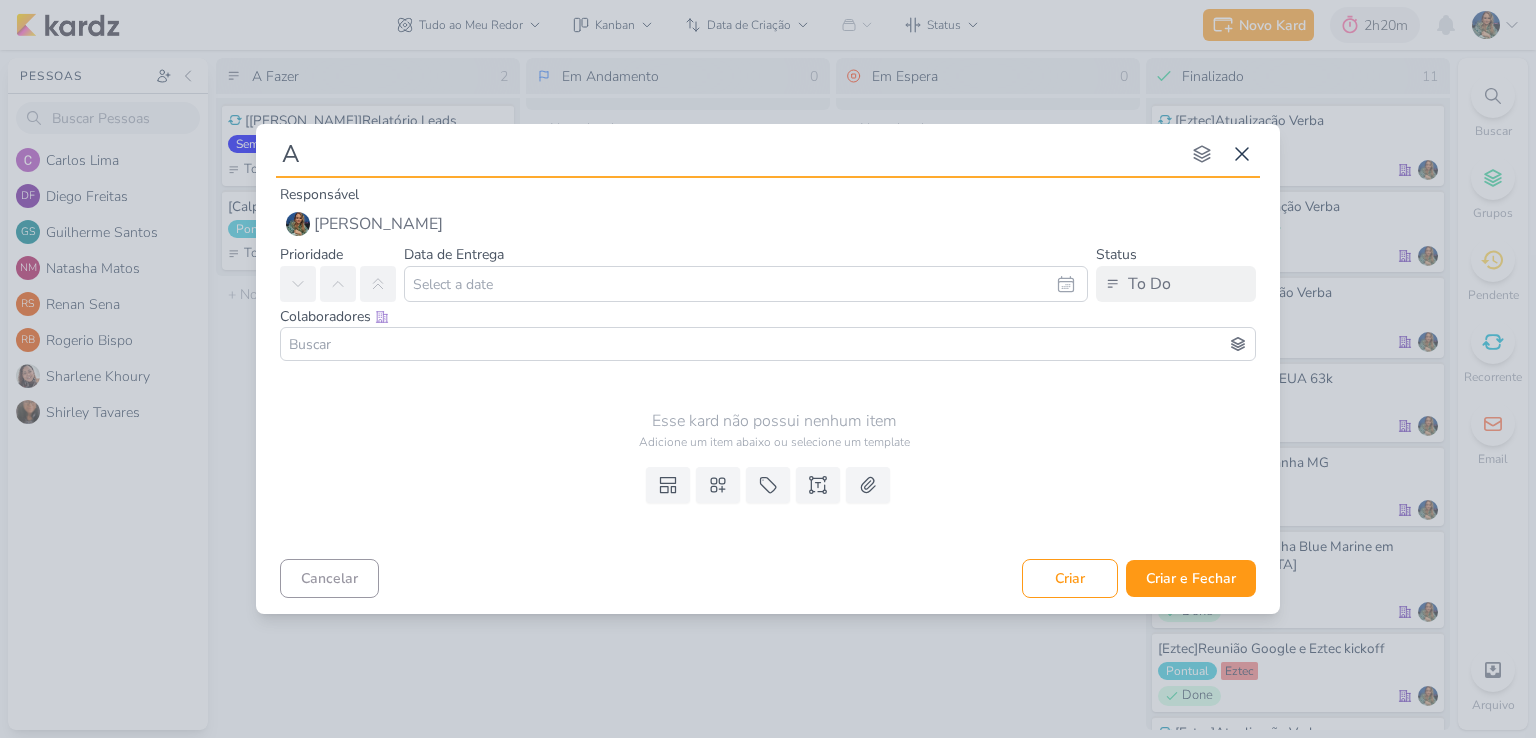 type 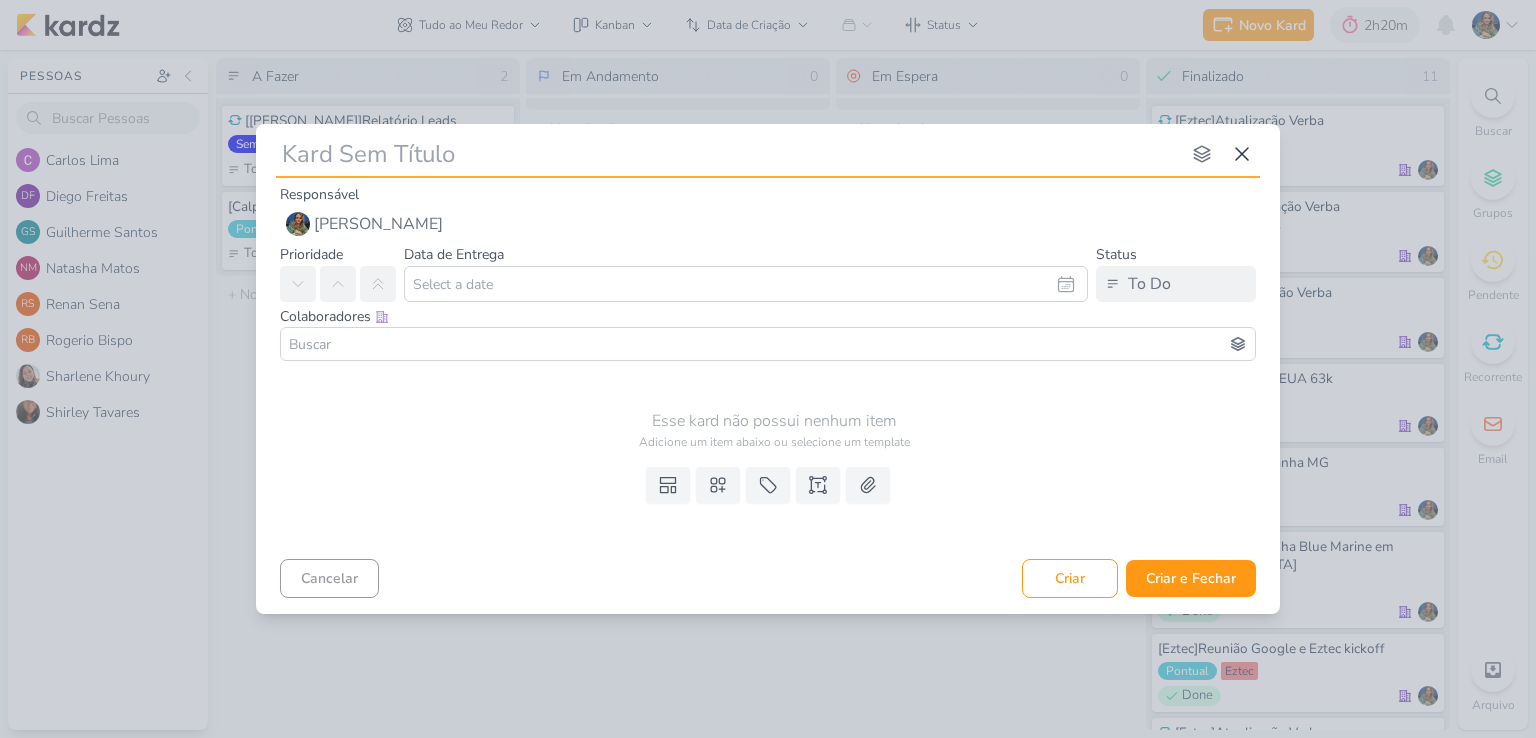 type 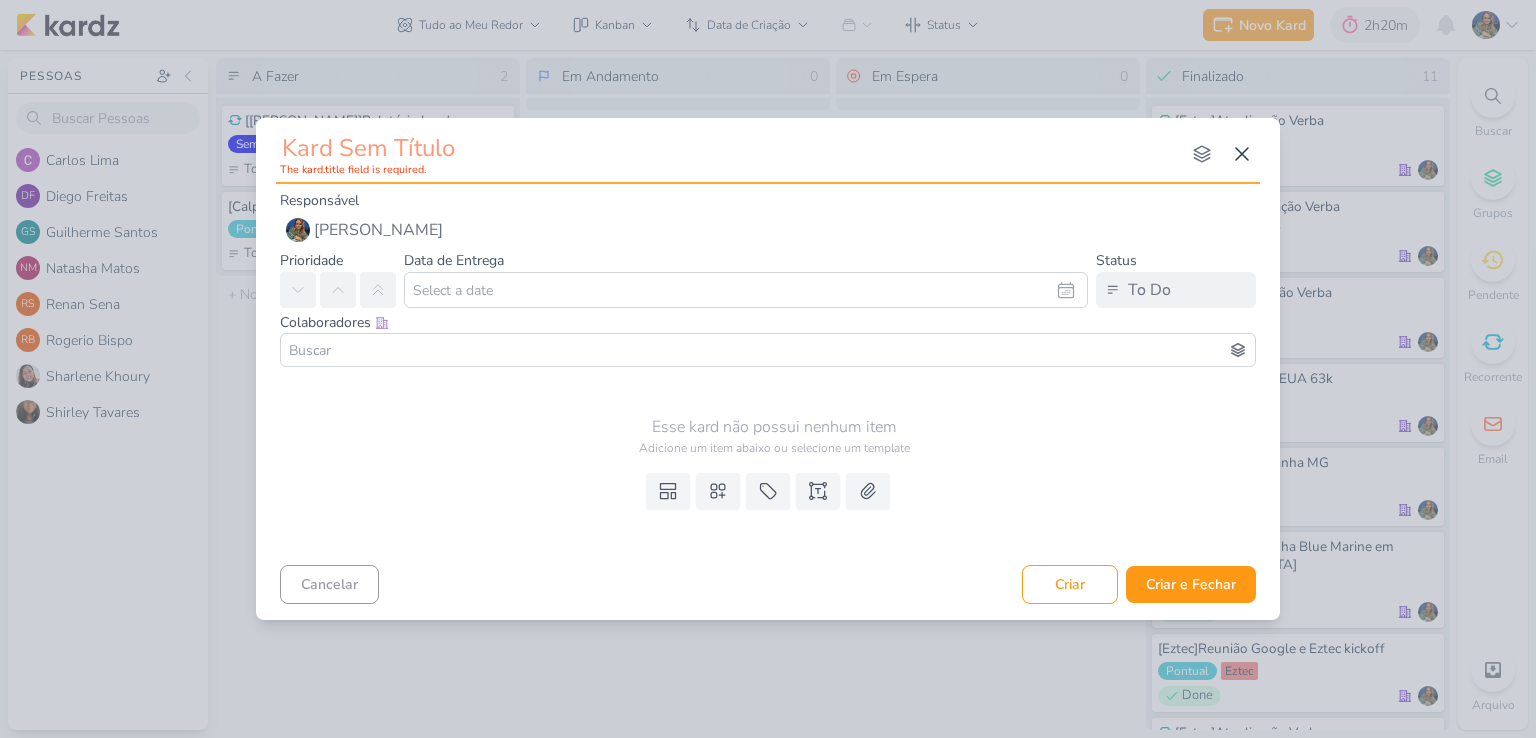 type on "=" 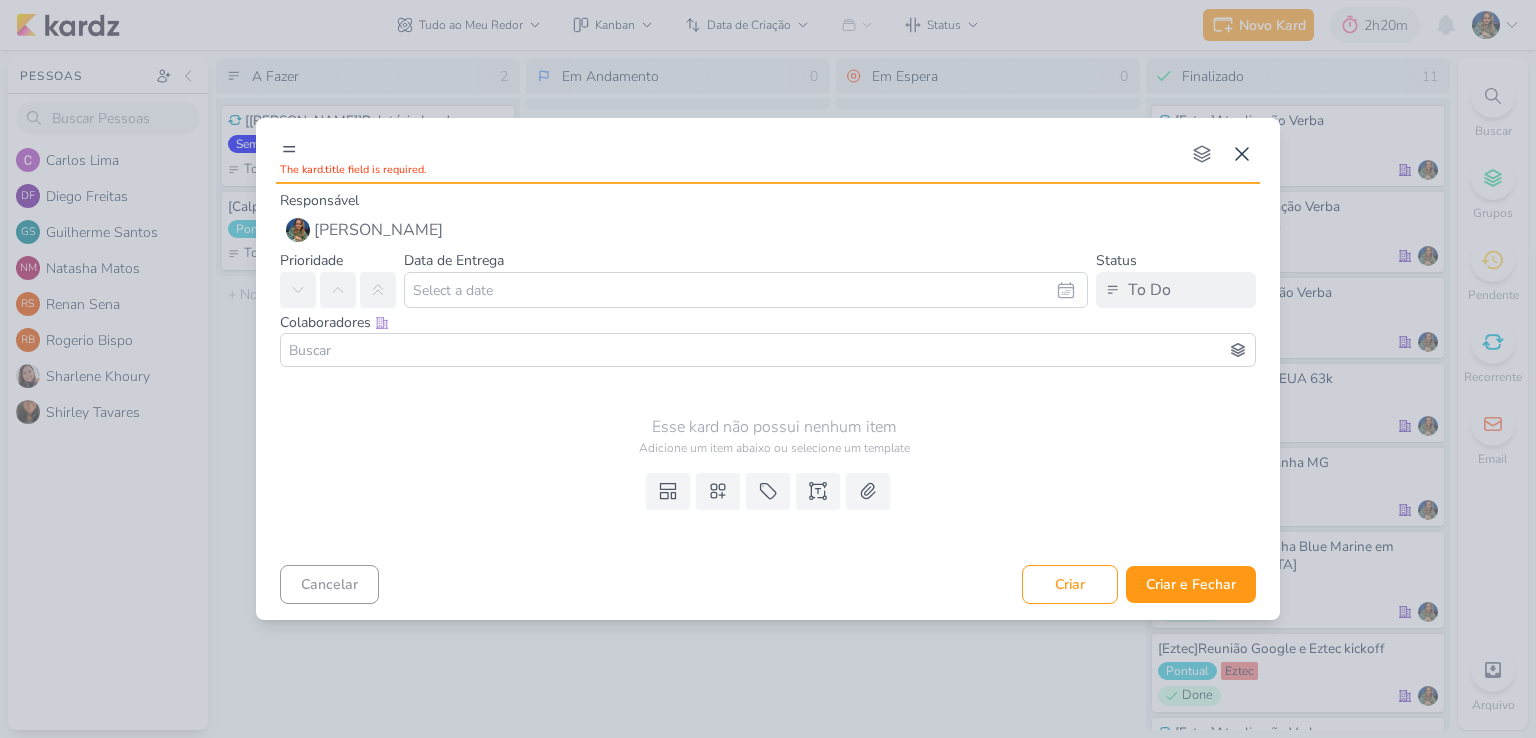 type 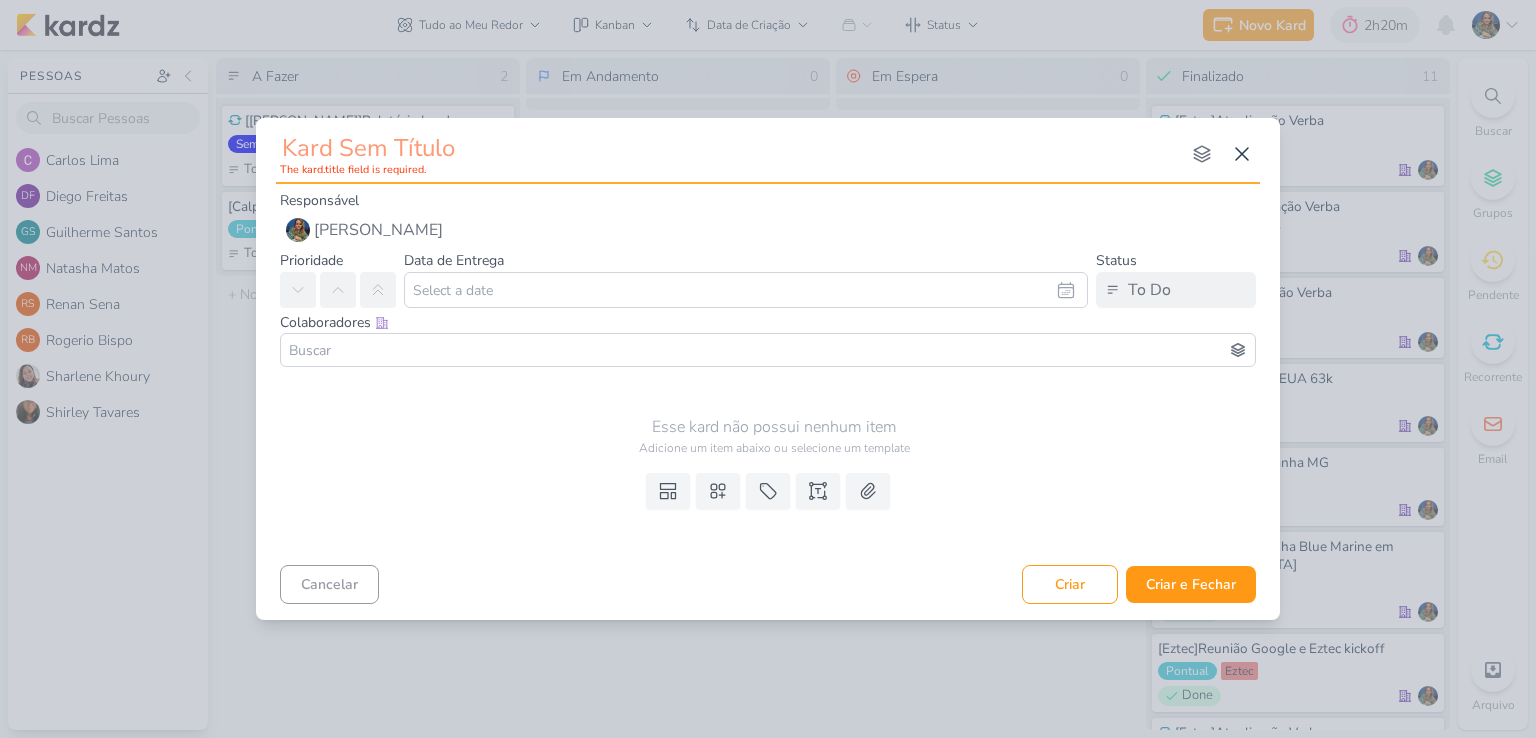 type 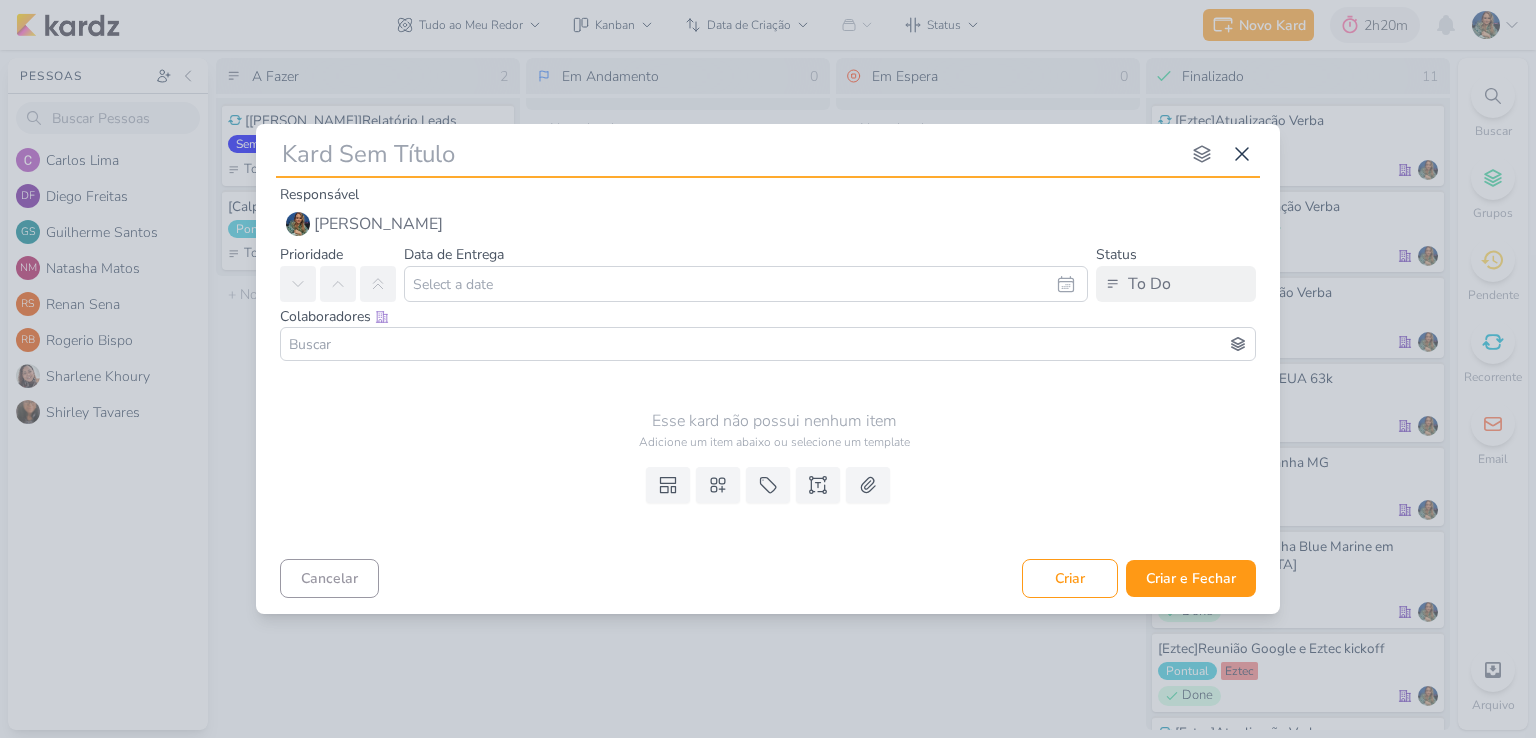 type on "[" 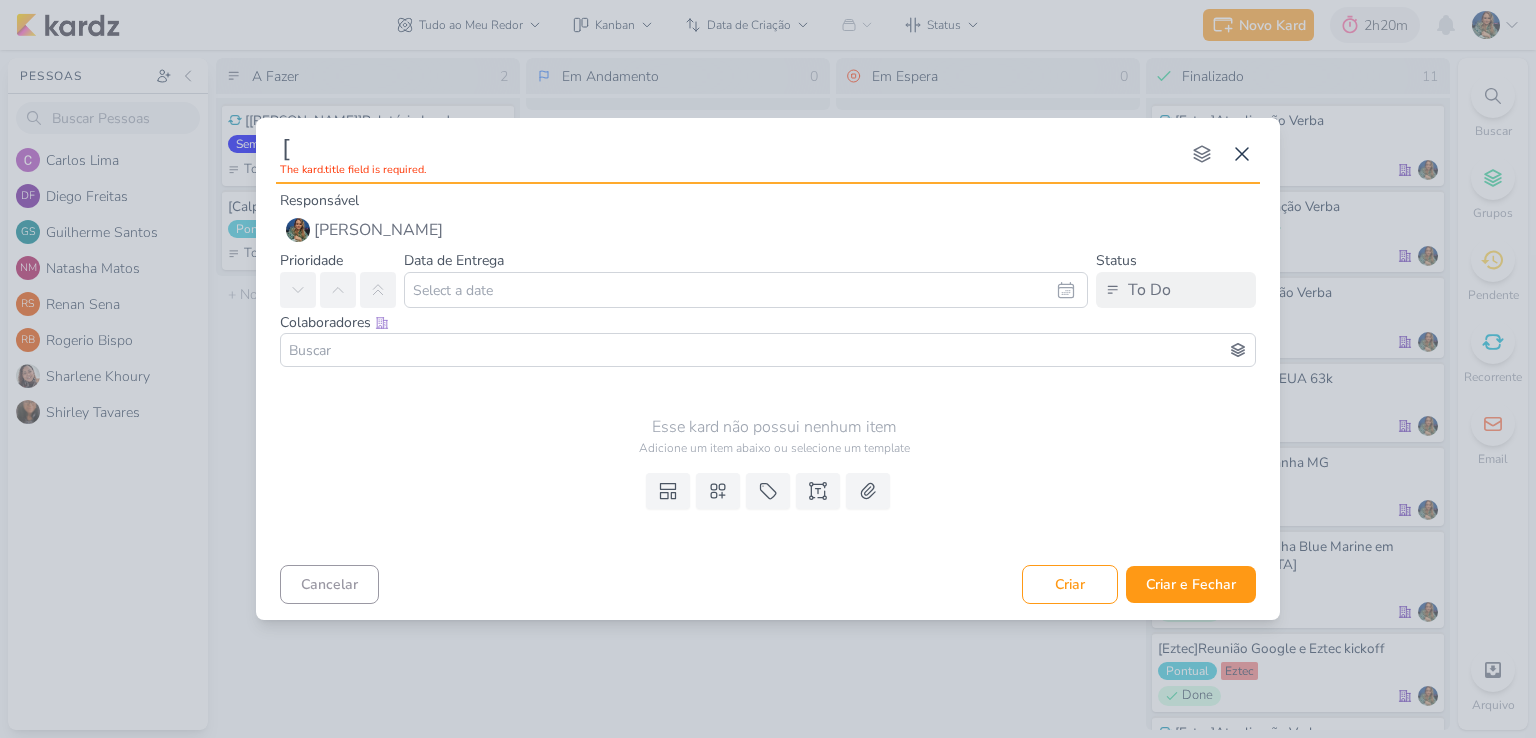 type 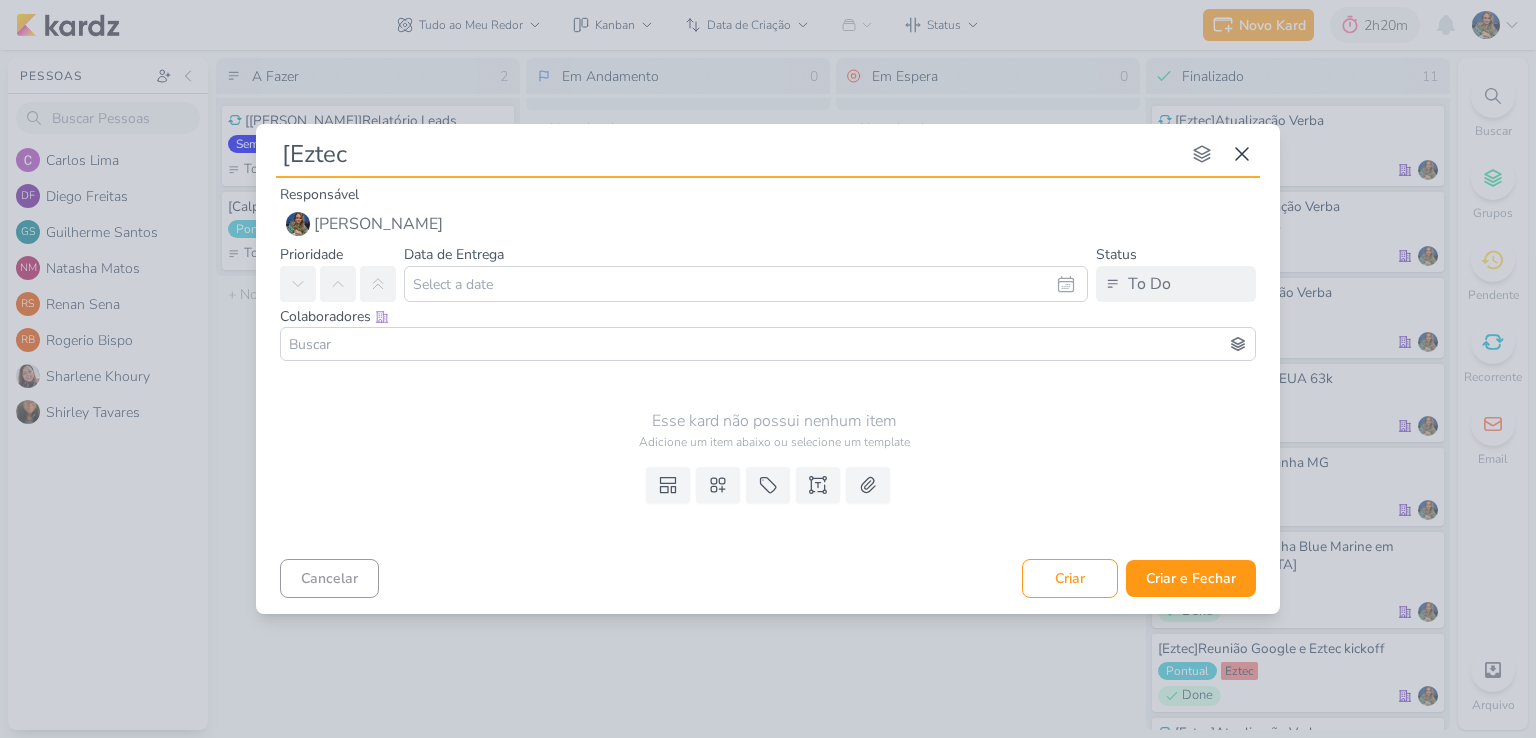 type on "[Eztec]" 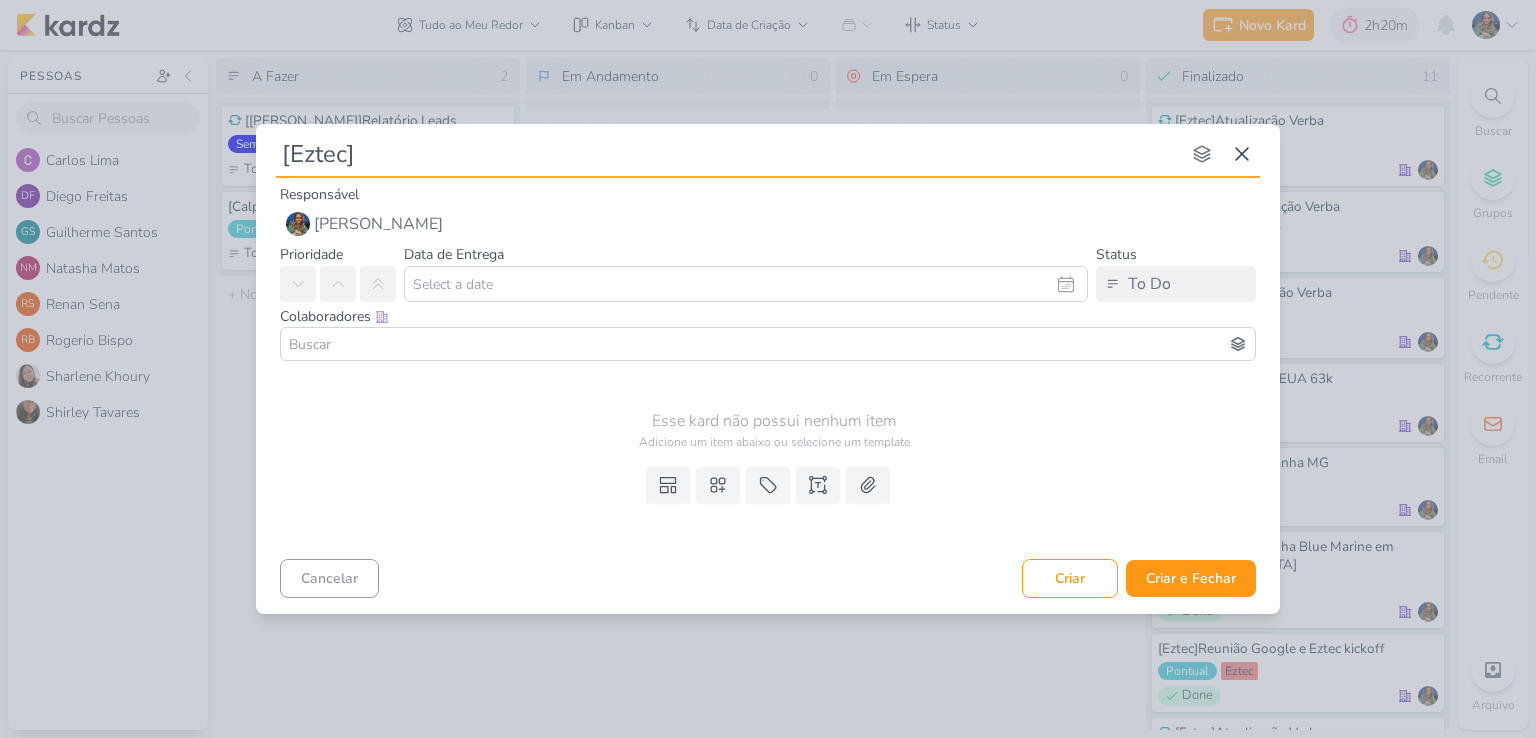 type 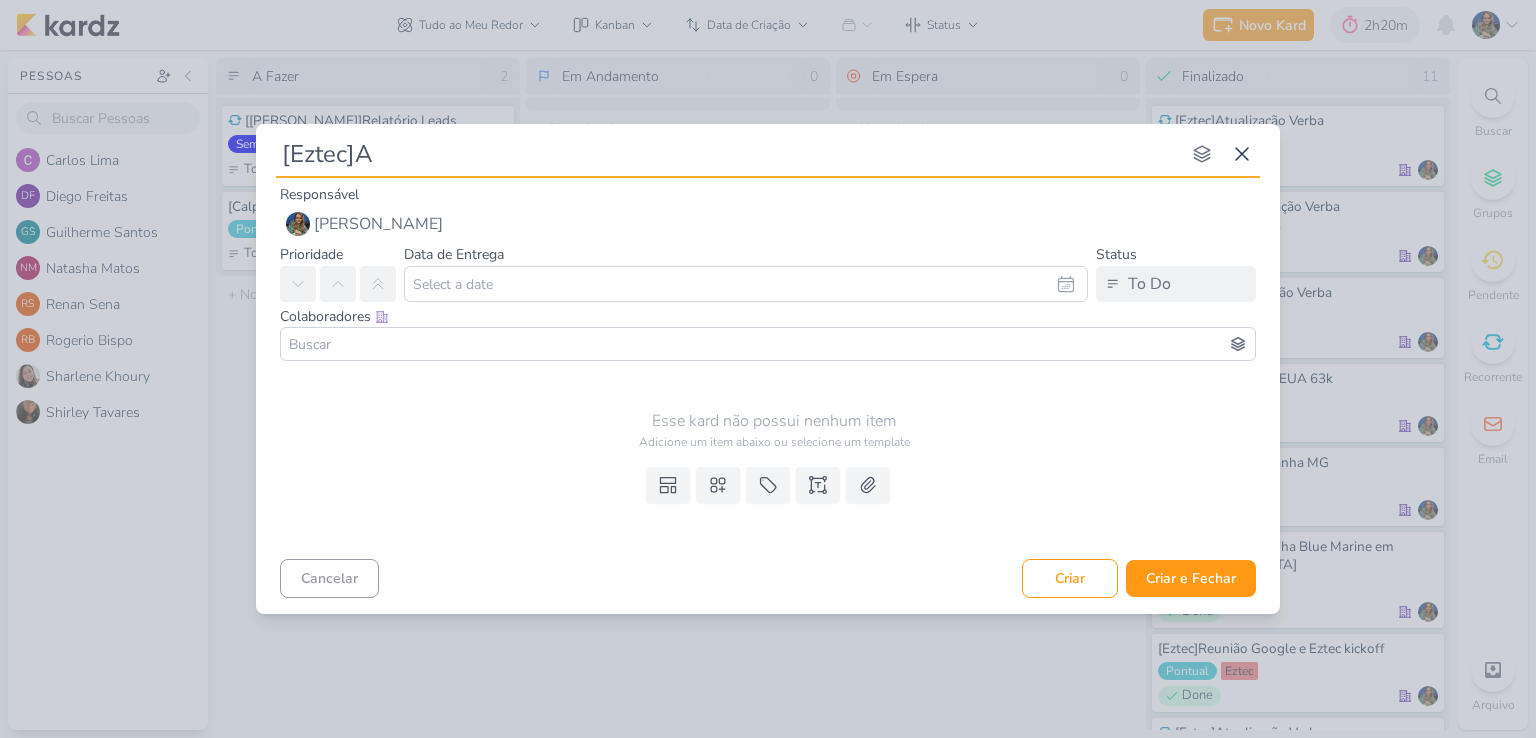 type on "[Eztec]An" 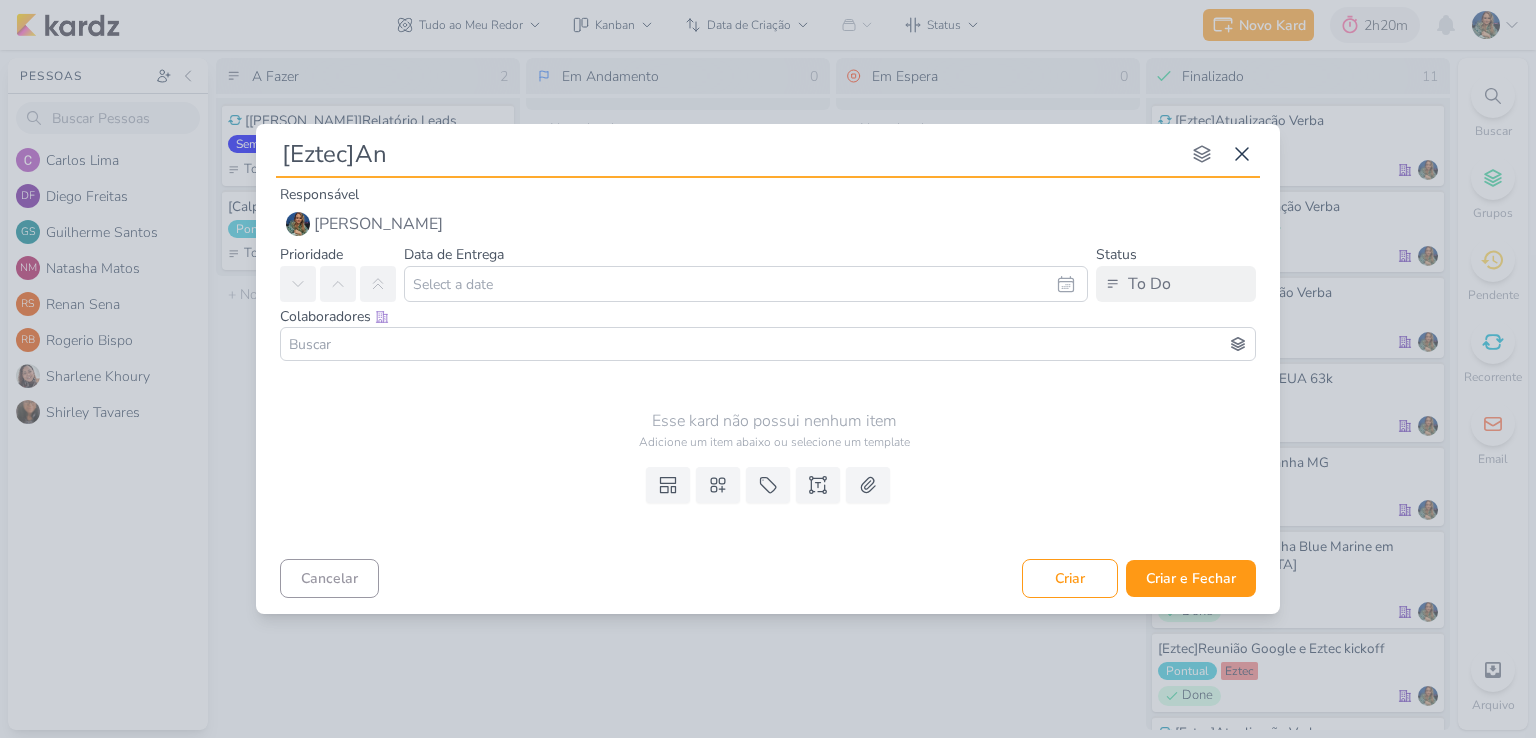 type 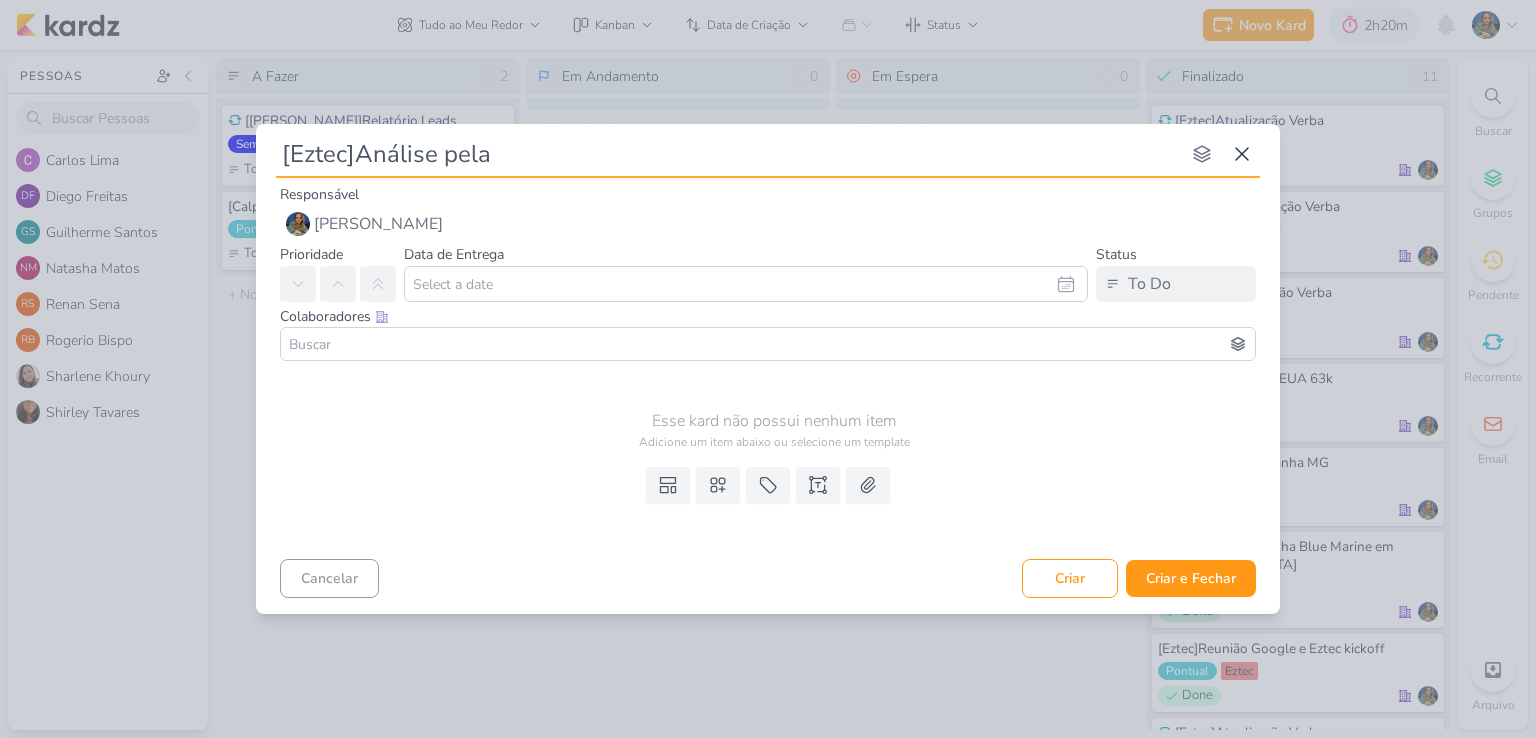 type on "[Eztec]Análise pel" 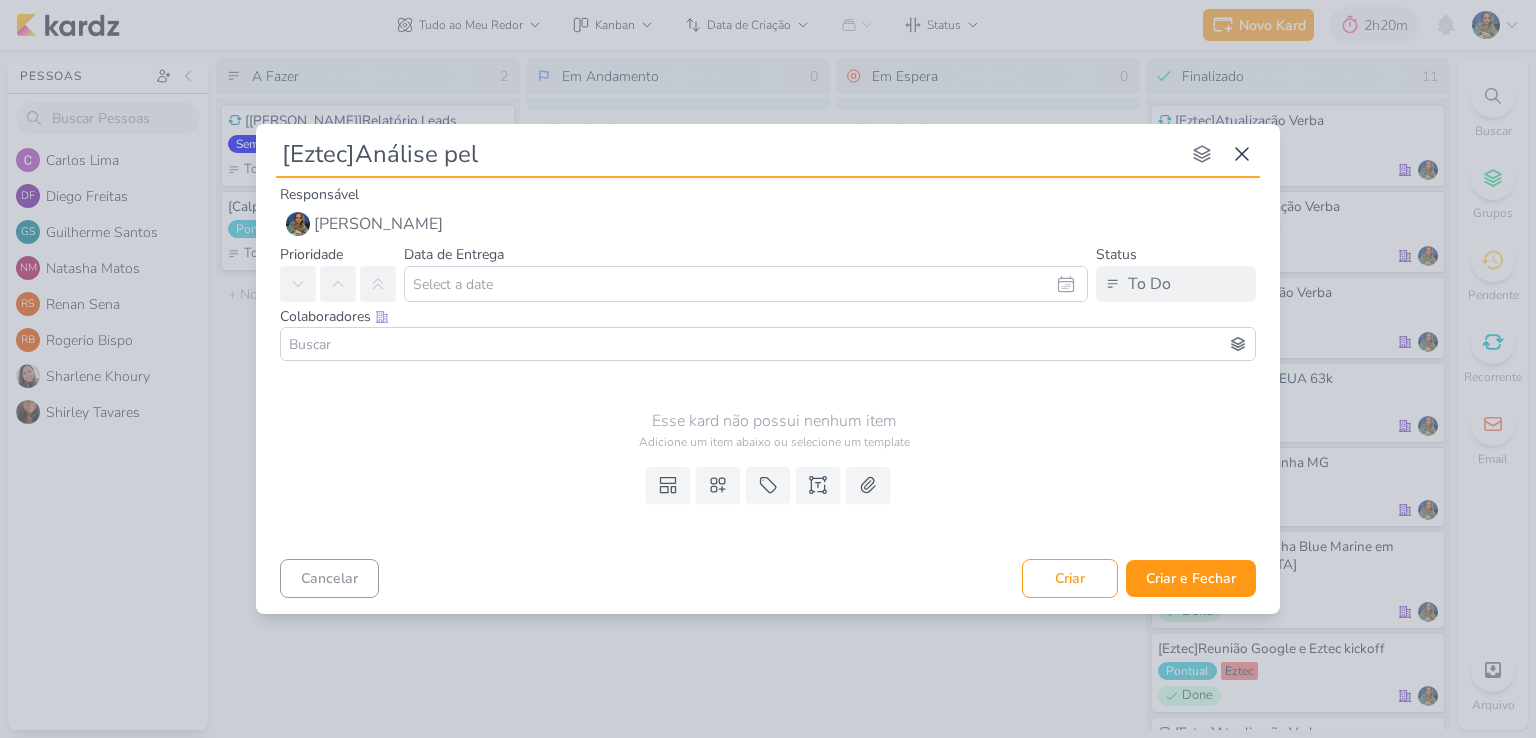 type 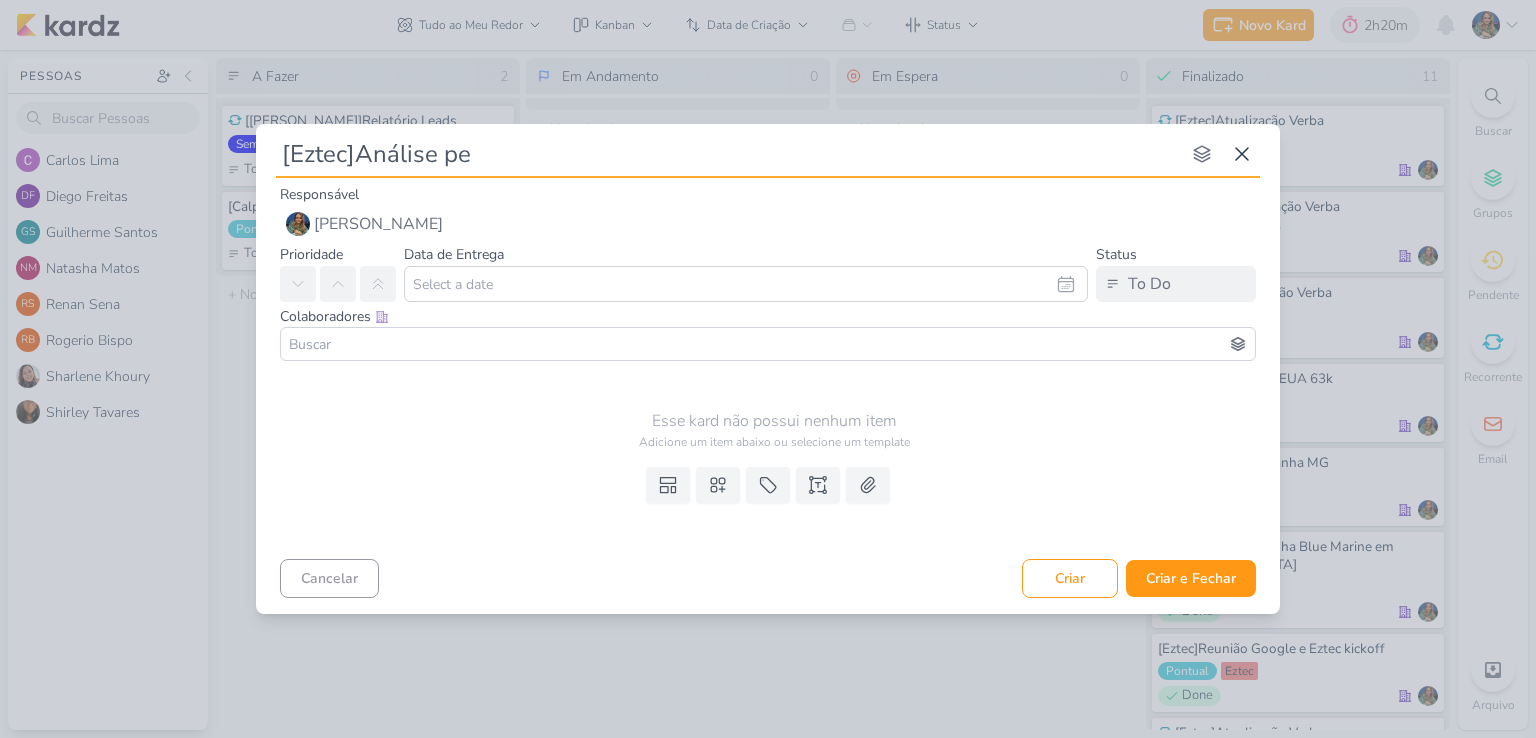 type on "[Eztec]Análise peç" 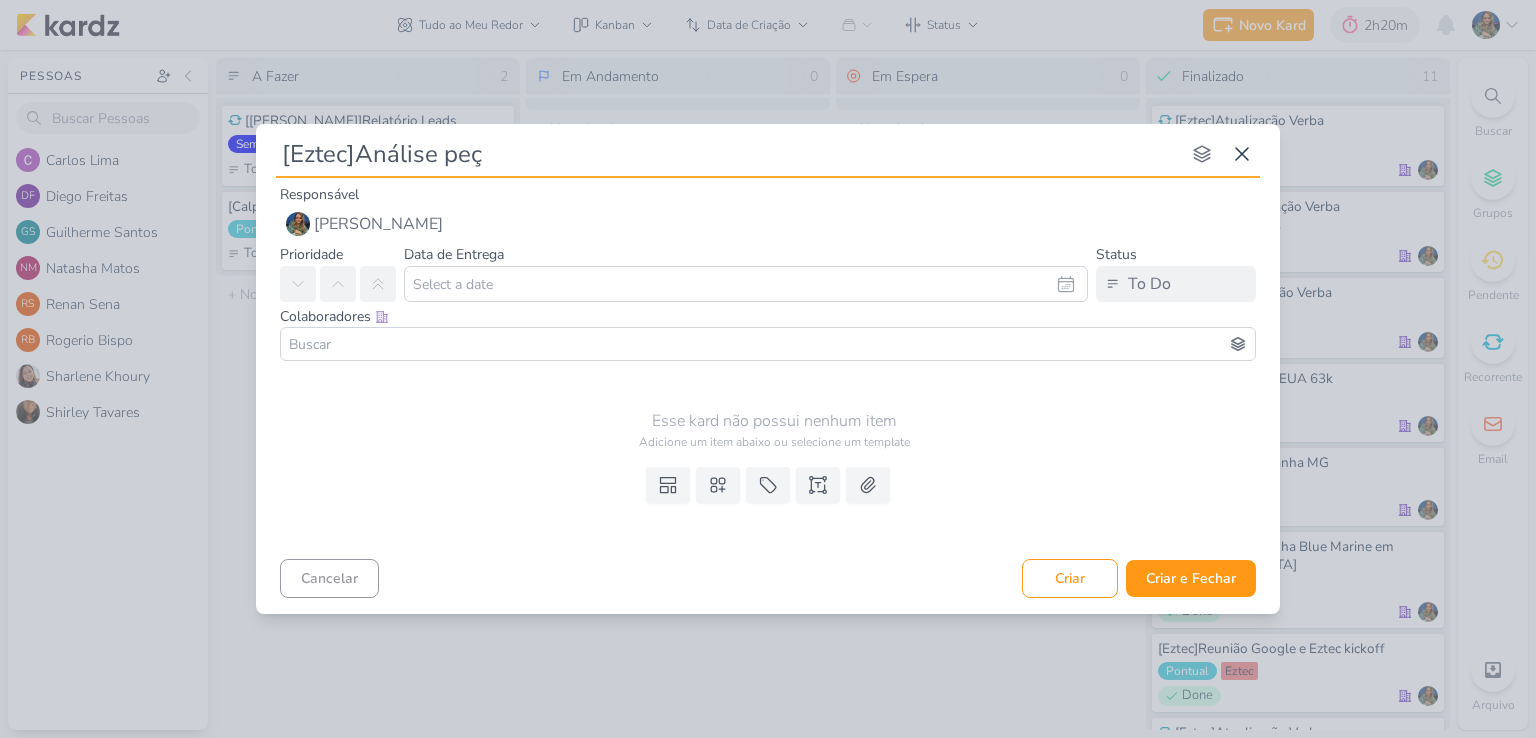 type 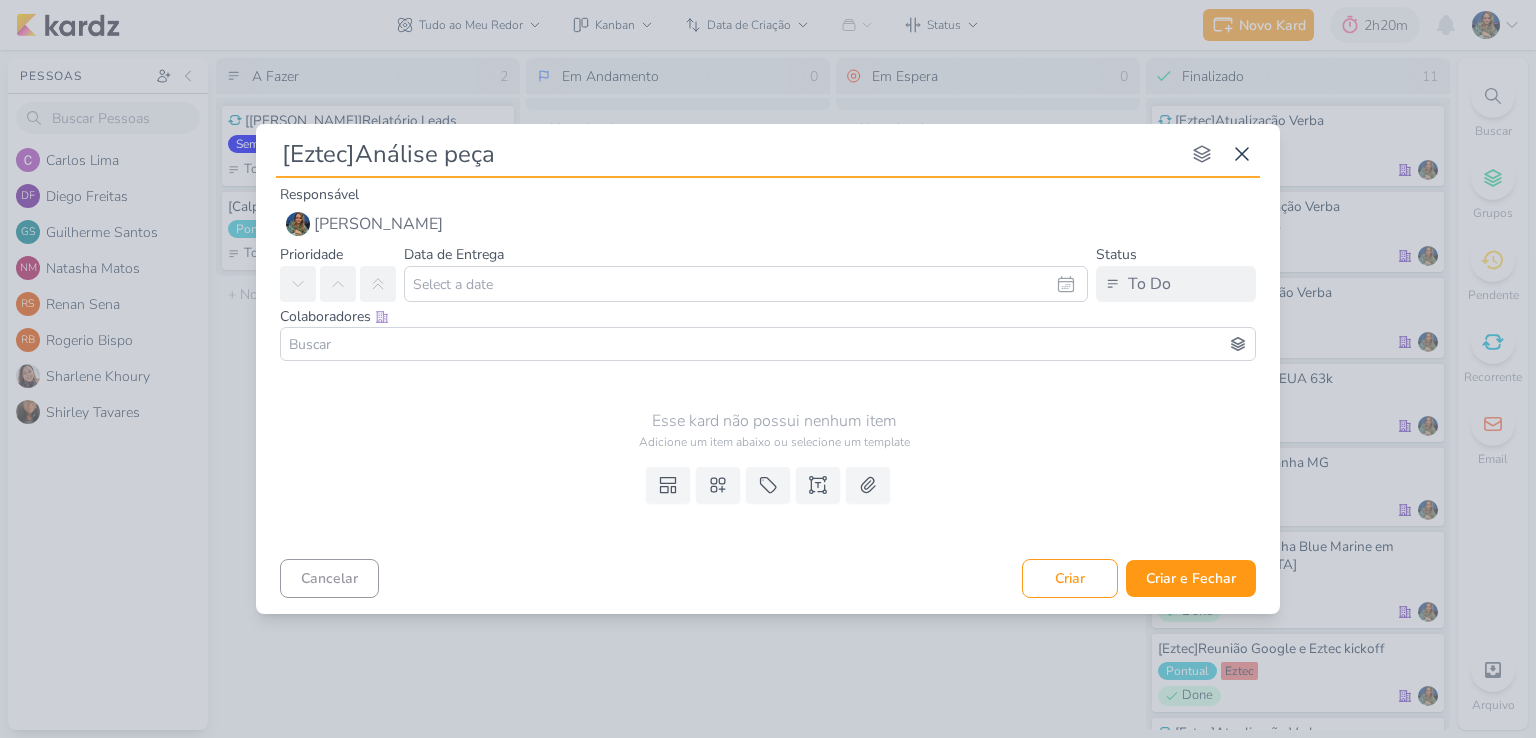 type on "[Eztec]Análise peças" 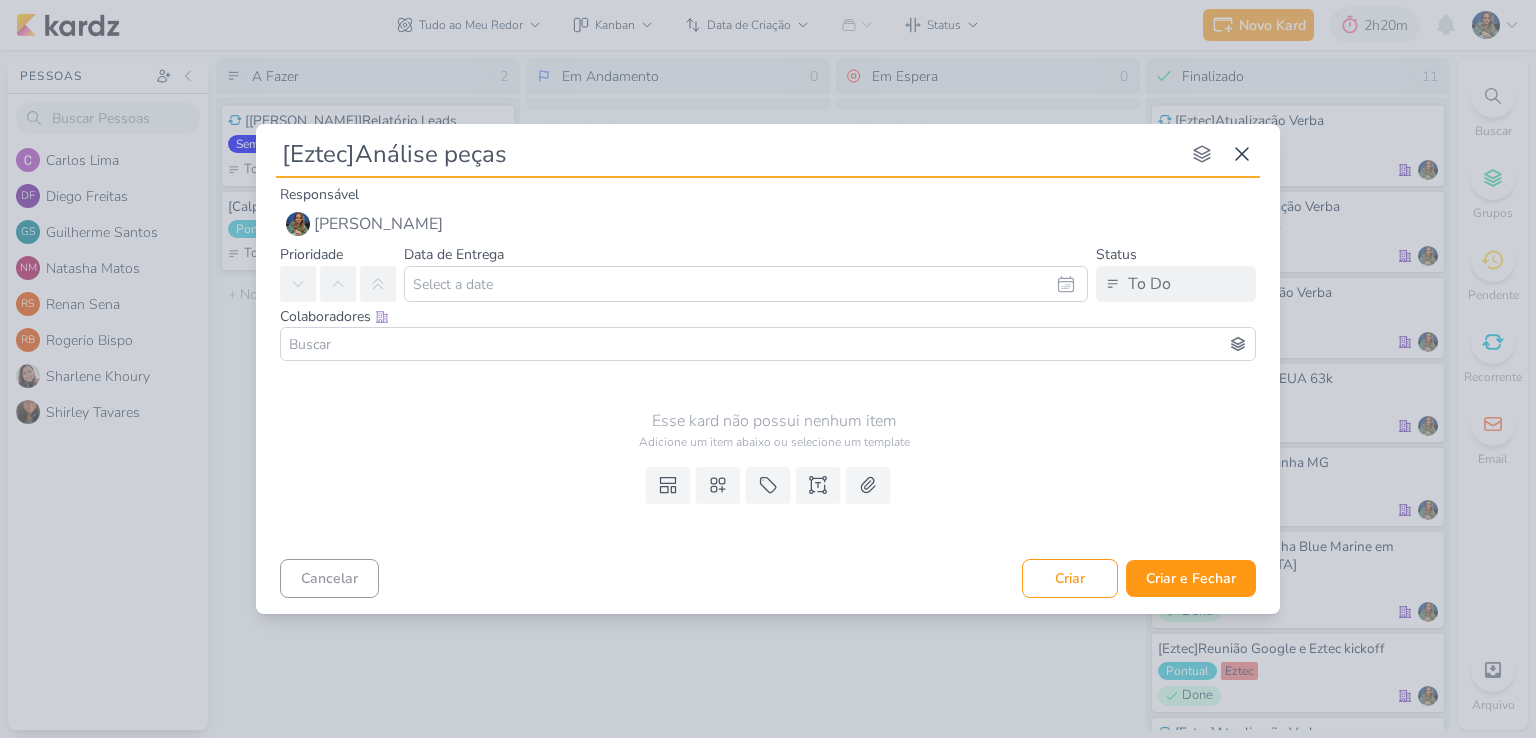 type 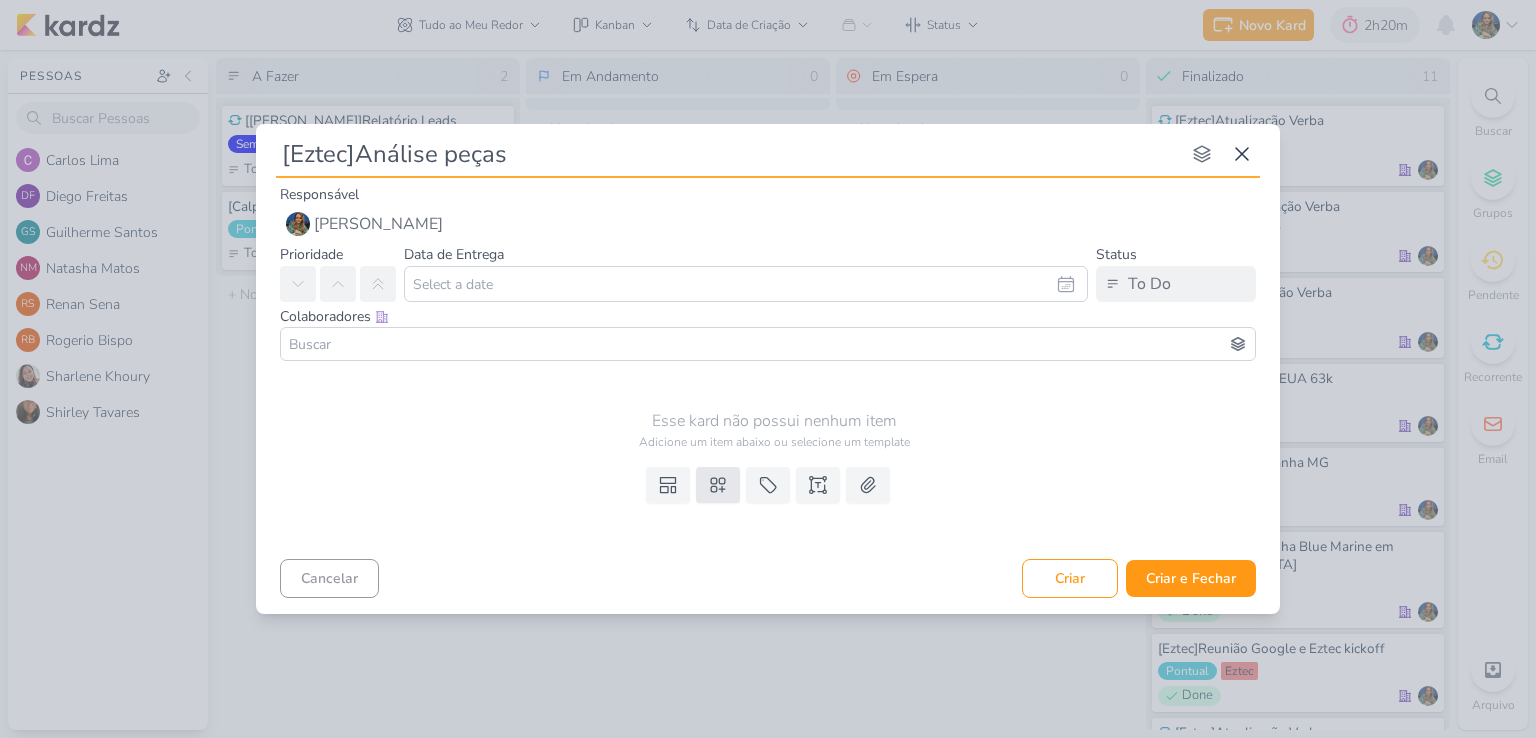 type on "[Eztec]Análise peças" 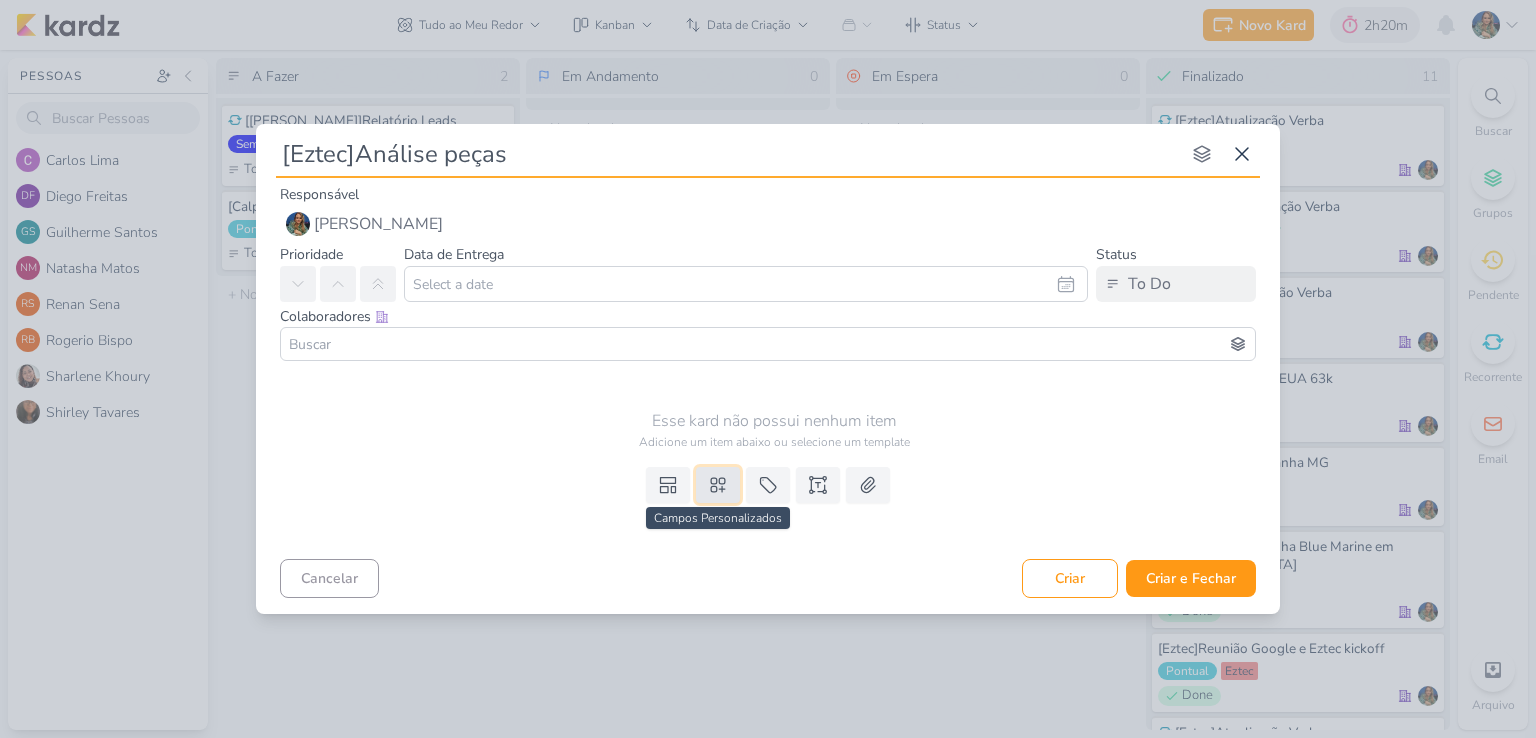click at bounding box center (718, 485) 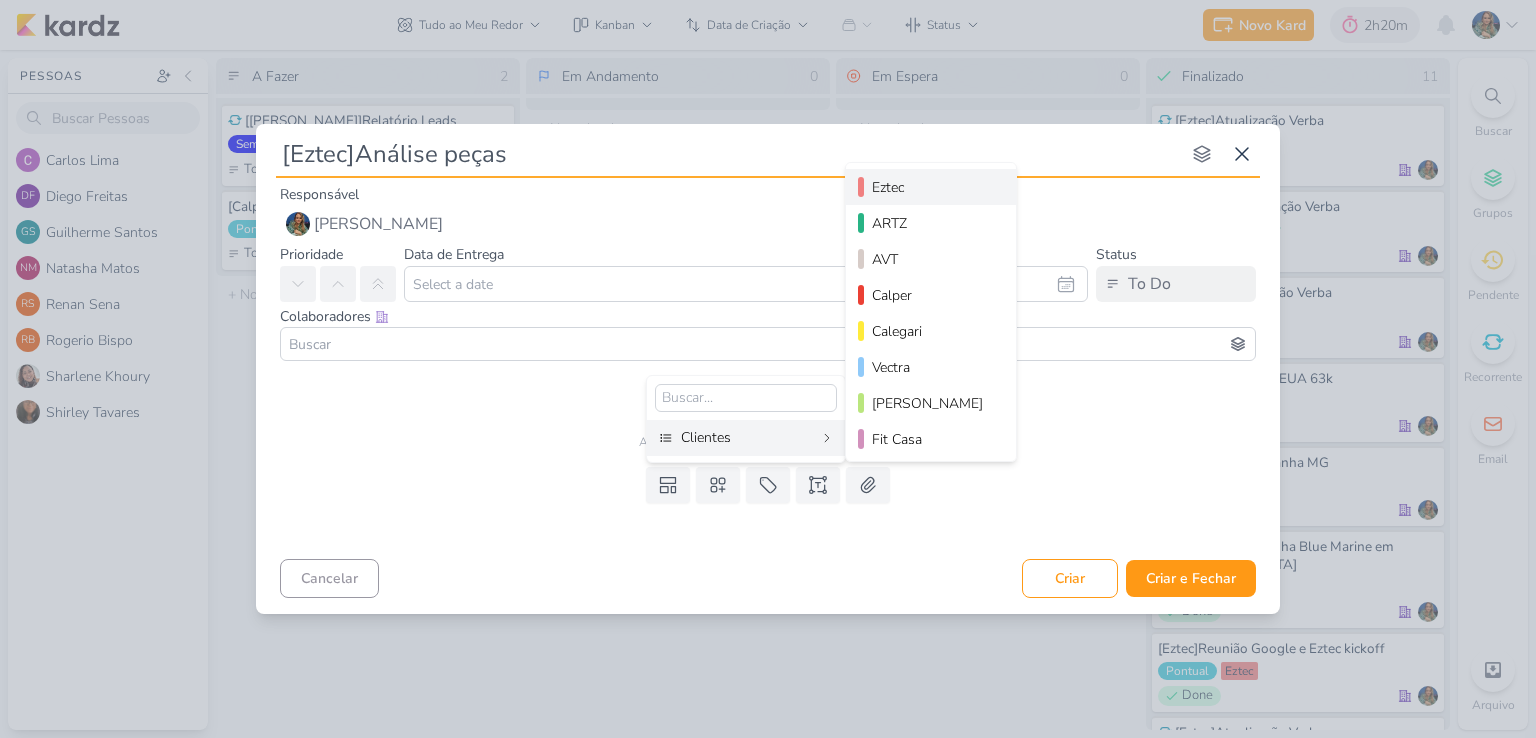 click on "Eztec" at bounding box center (932, 187) 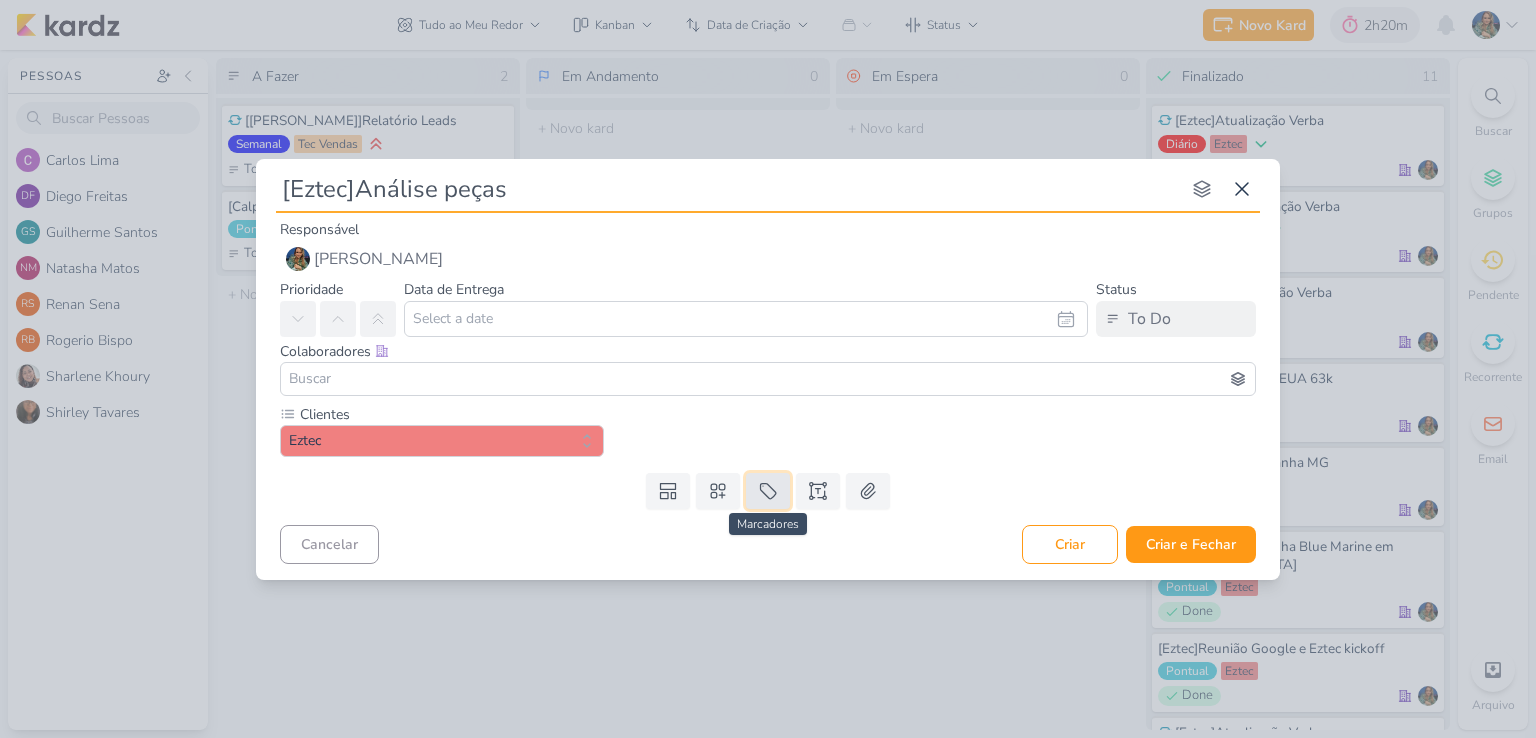 click 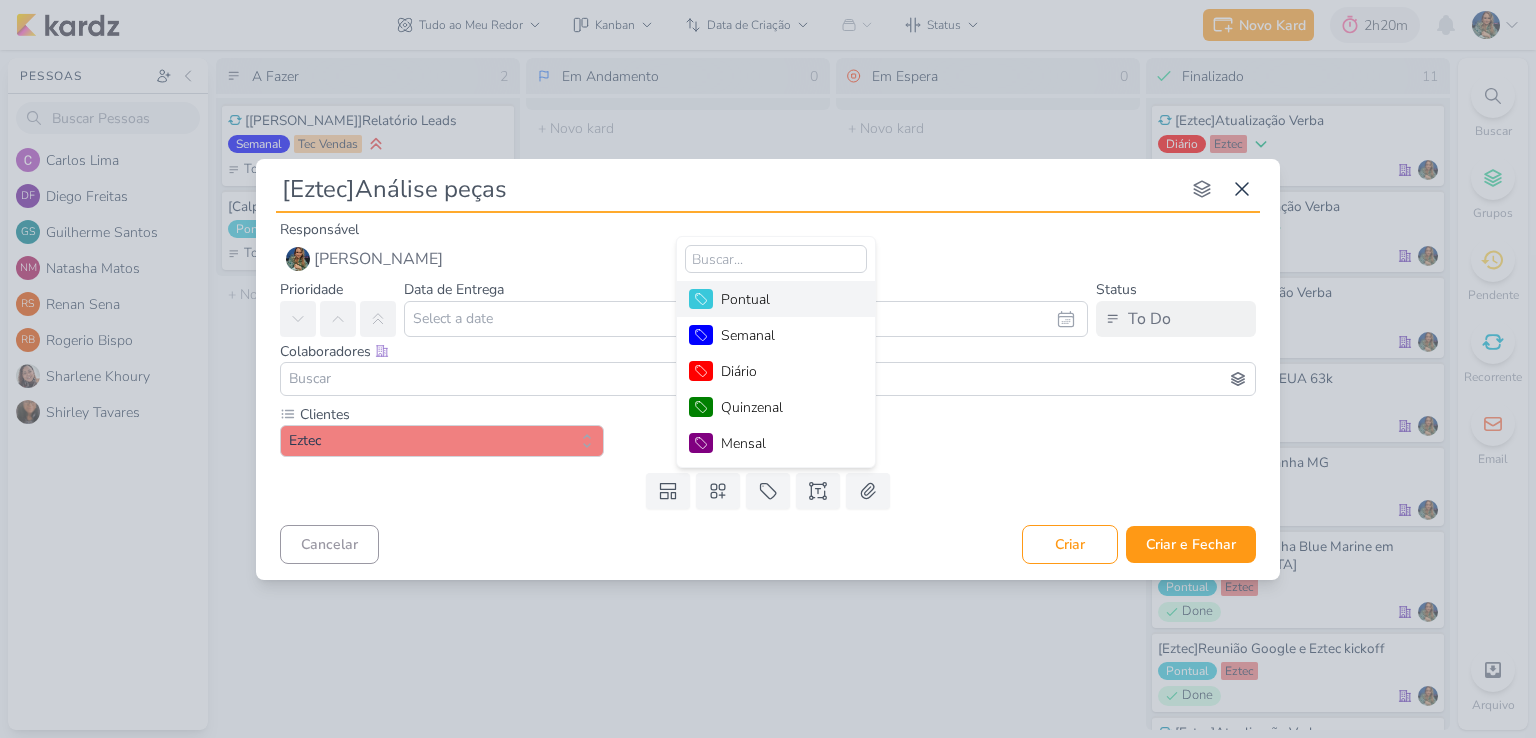 click on "Pontual" at bounding box center (786, 299) 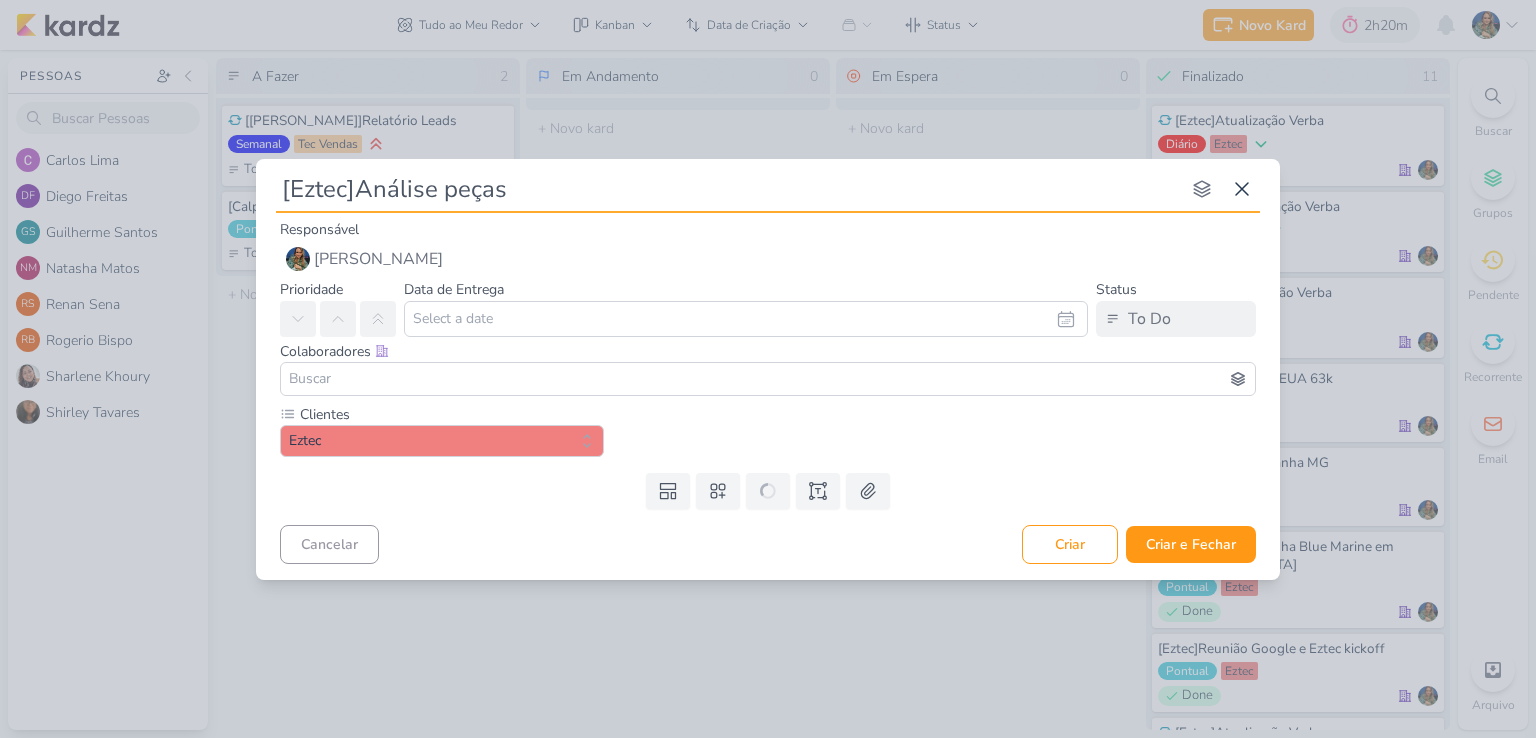 type 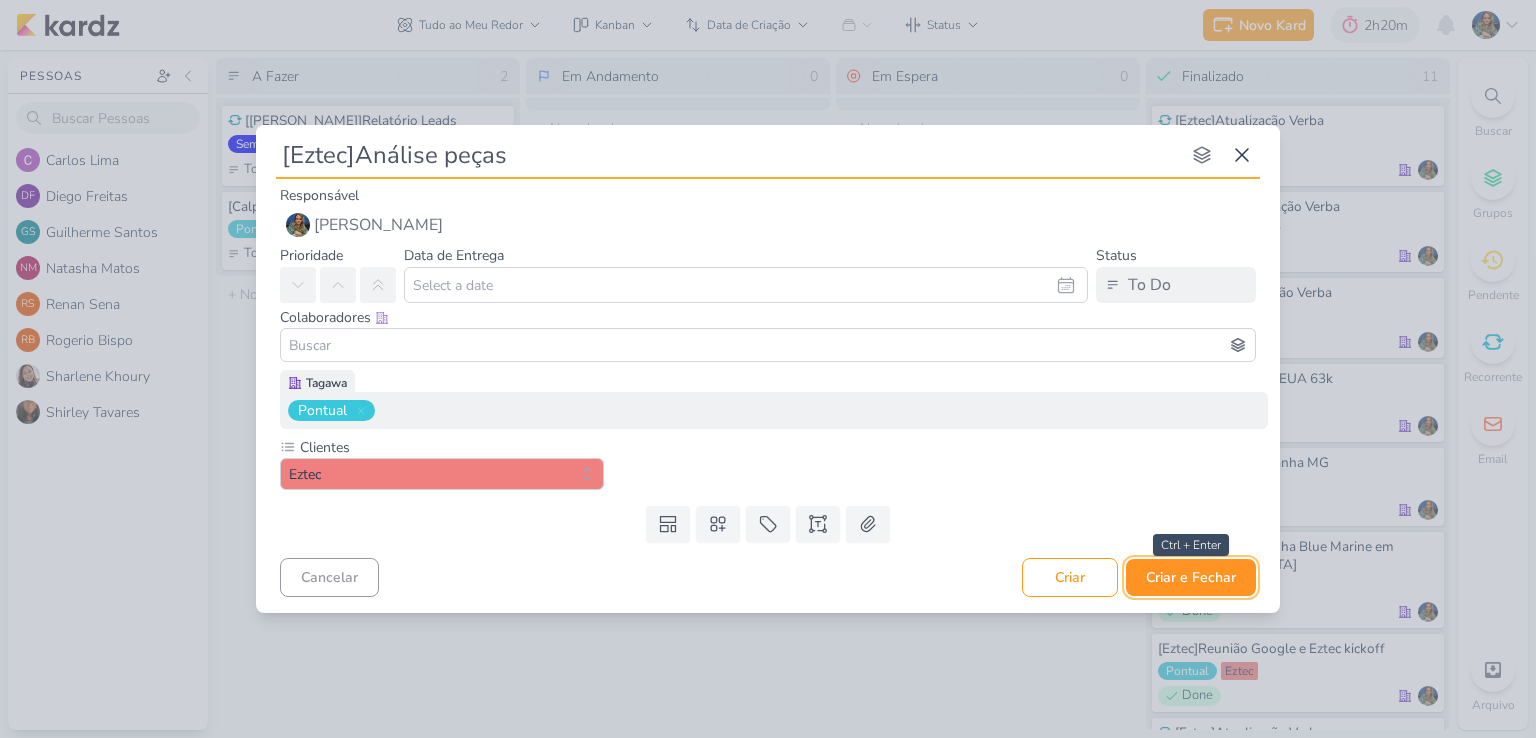 click on "Criar e Fechar" at bounding box center [1191, 577] 